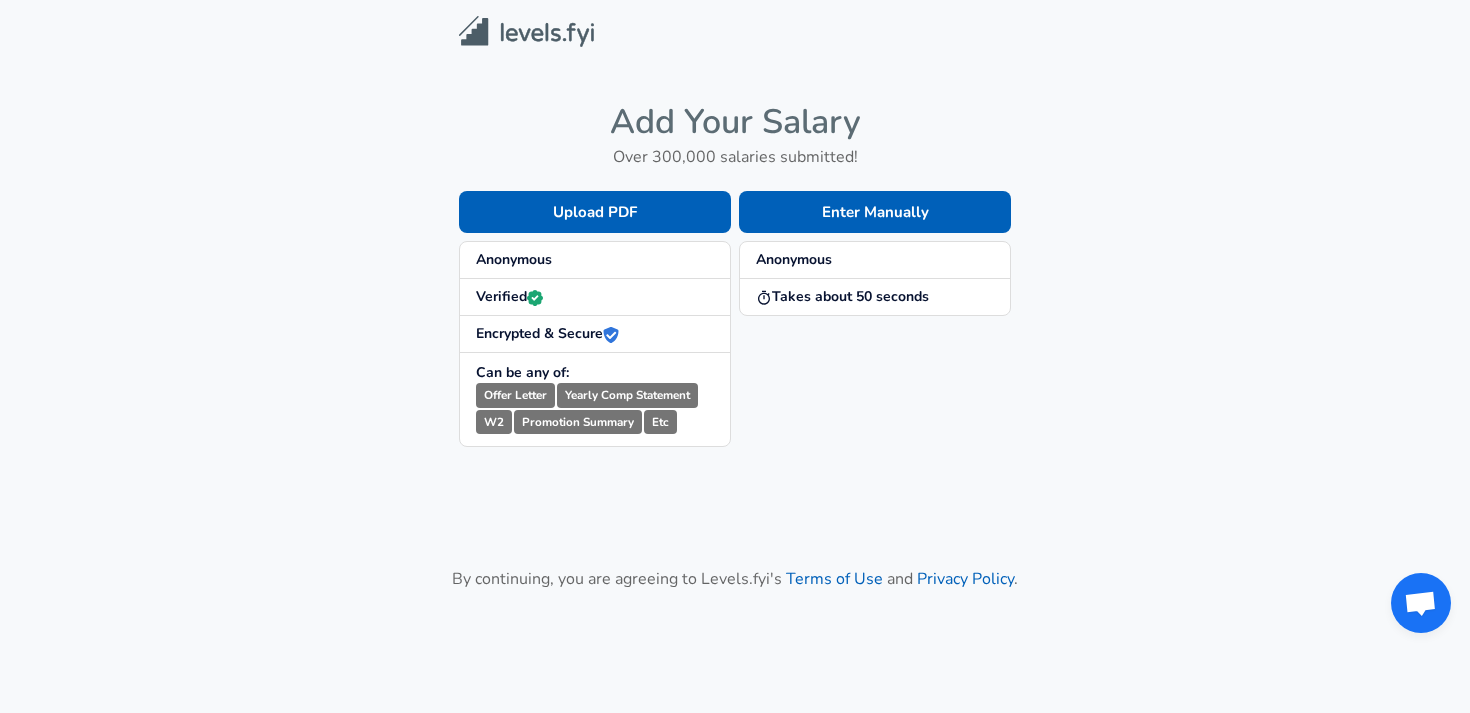 scroll, scrollTop: 0, scrollLeft: 0, axis: both 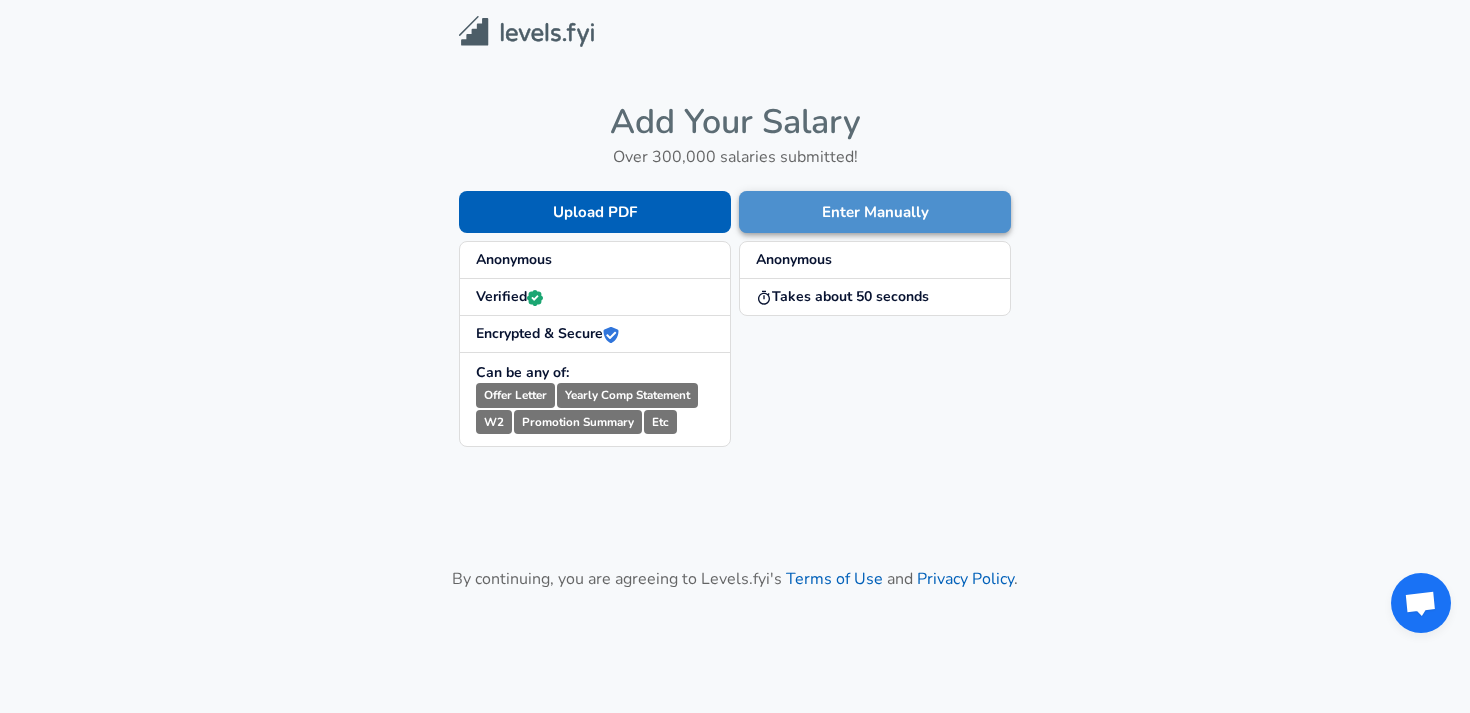 click on "Enter Manually" at bounding box center (875, 212) 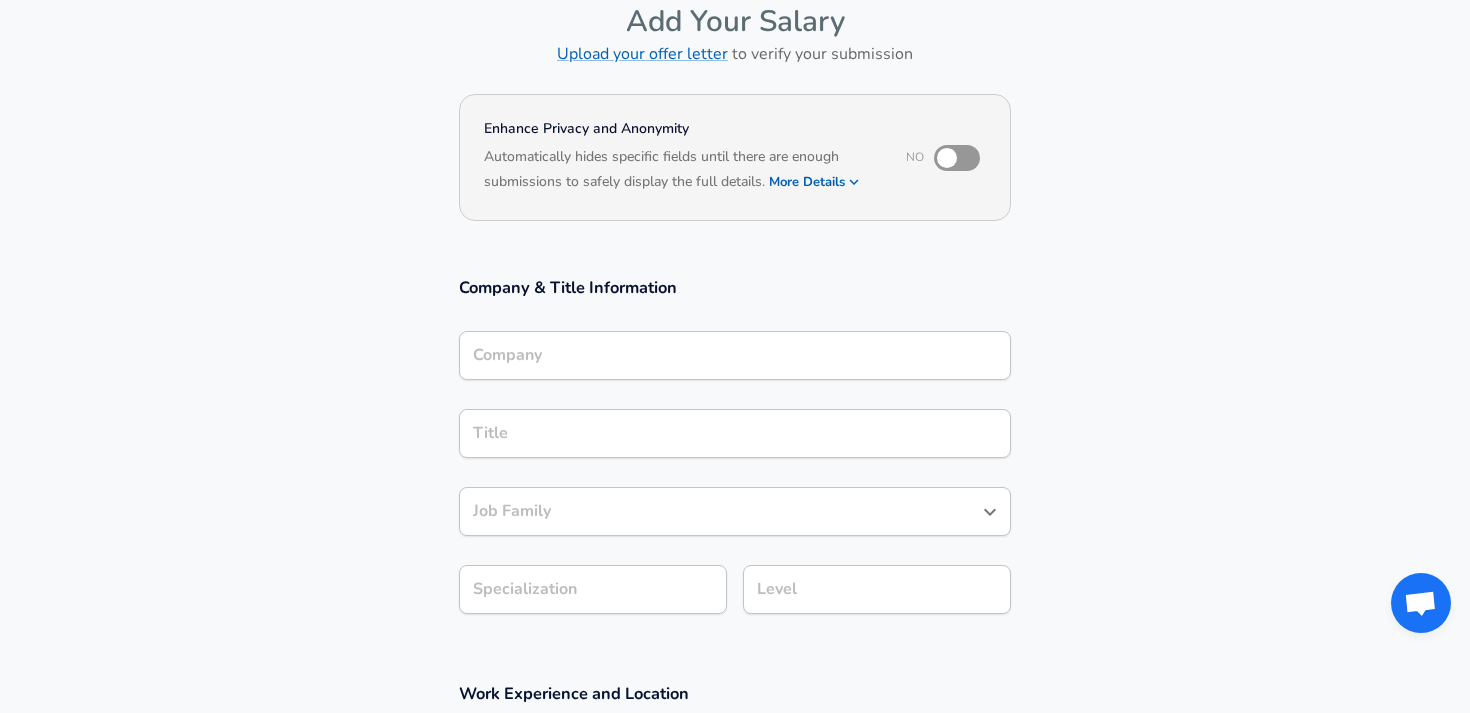 click on "Company" at bounding box center [735, 355] 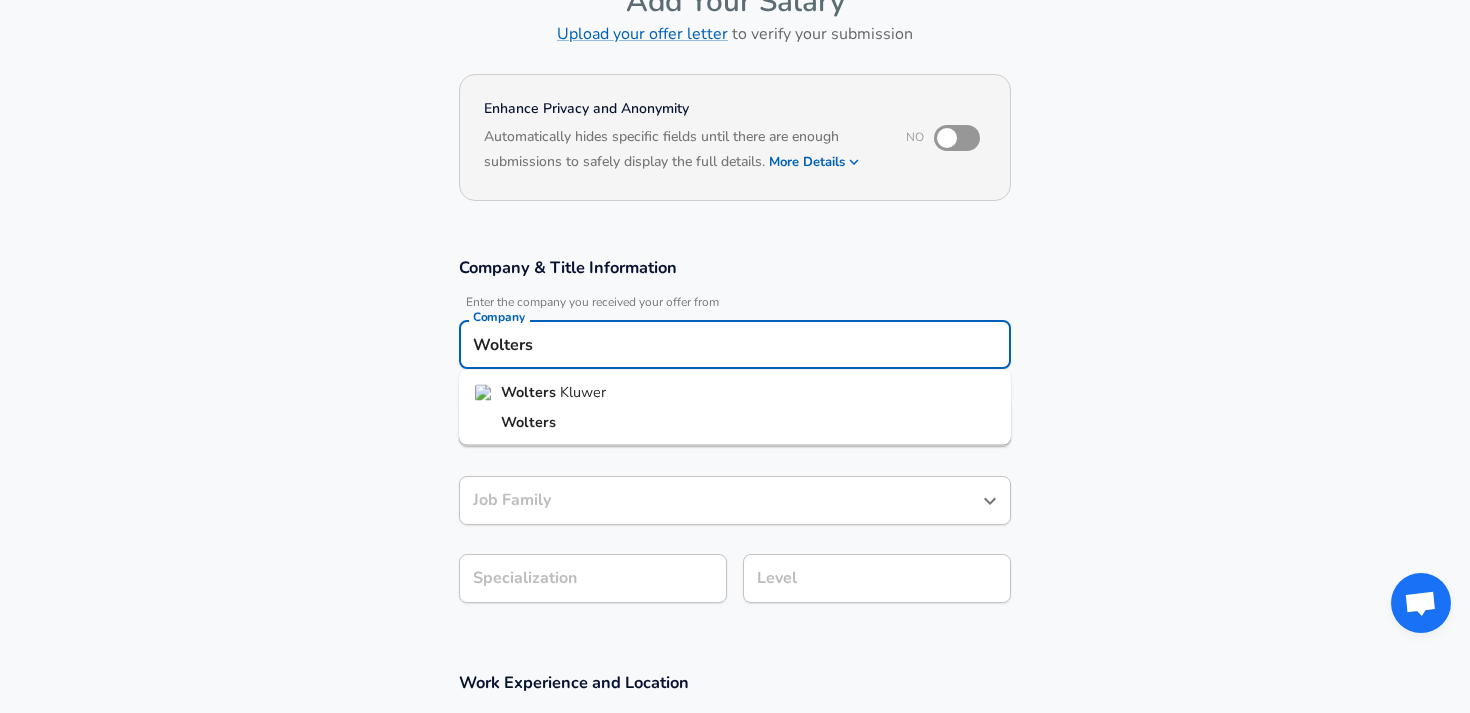 click on "Kluwer" at bounding box center (583, 392) 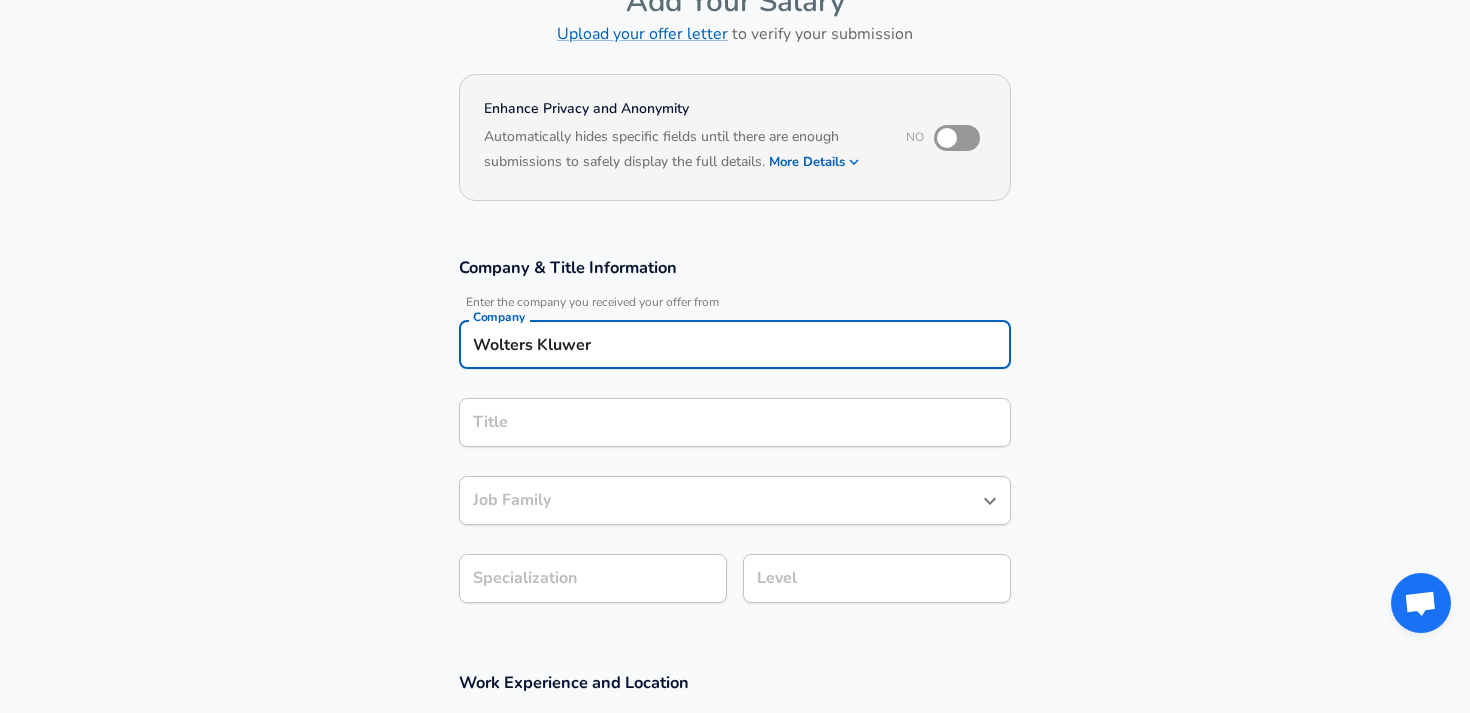 type on "Wolters Kluwer" 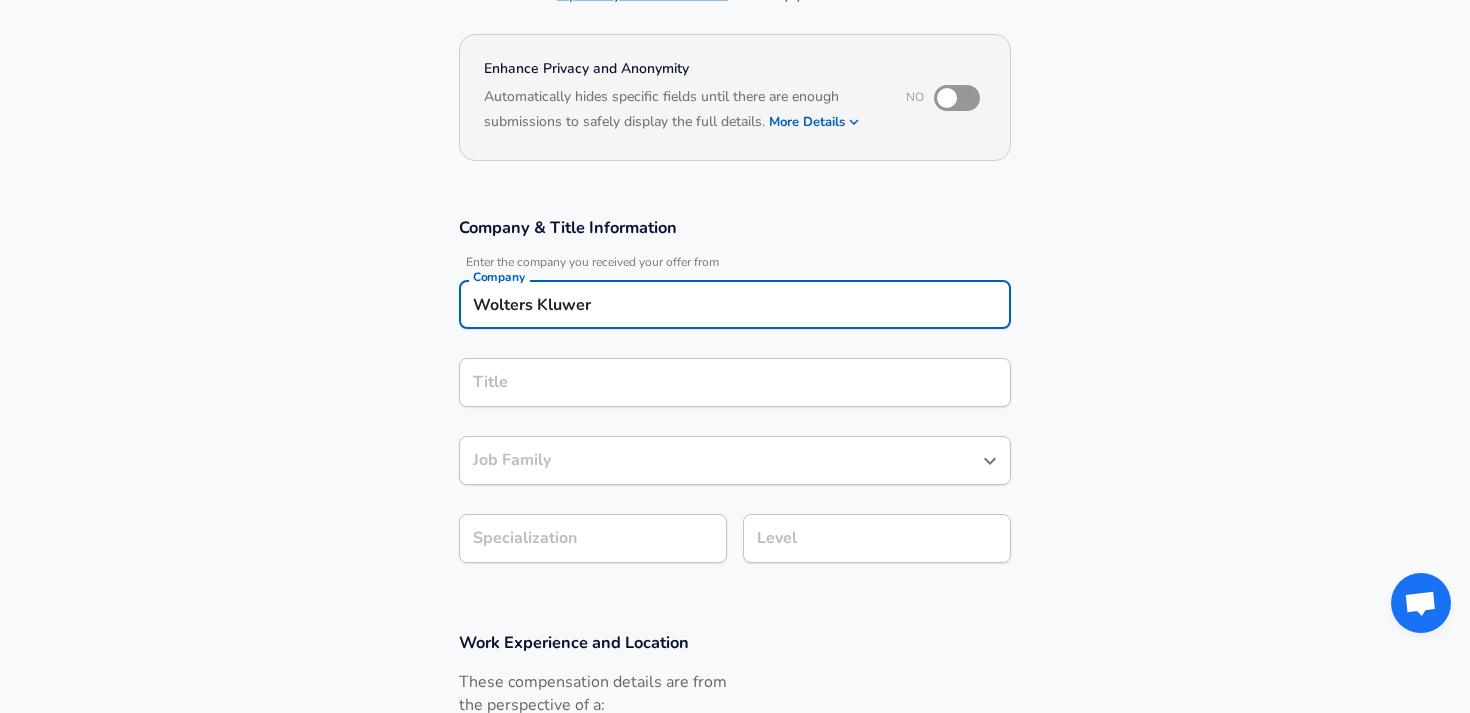 click on "Title" at bounding box center [735, 382] 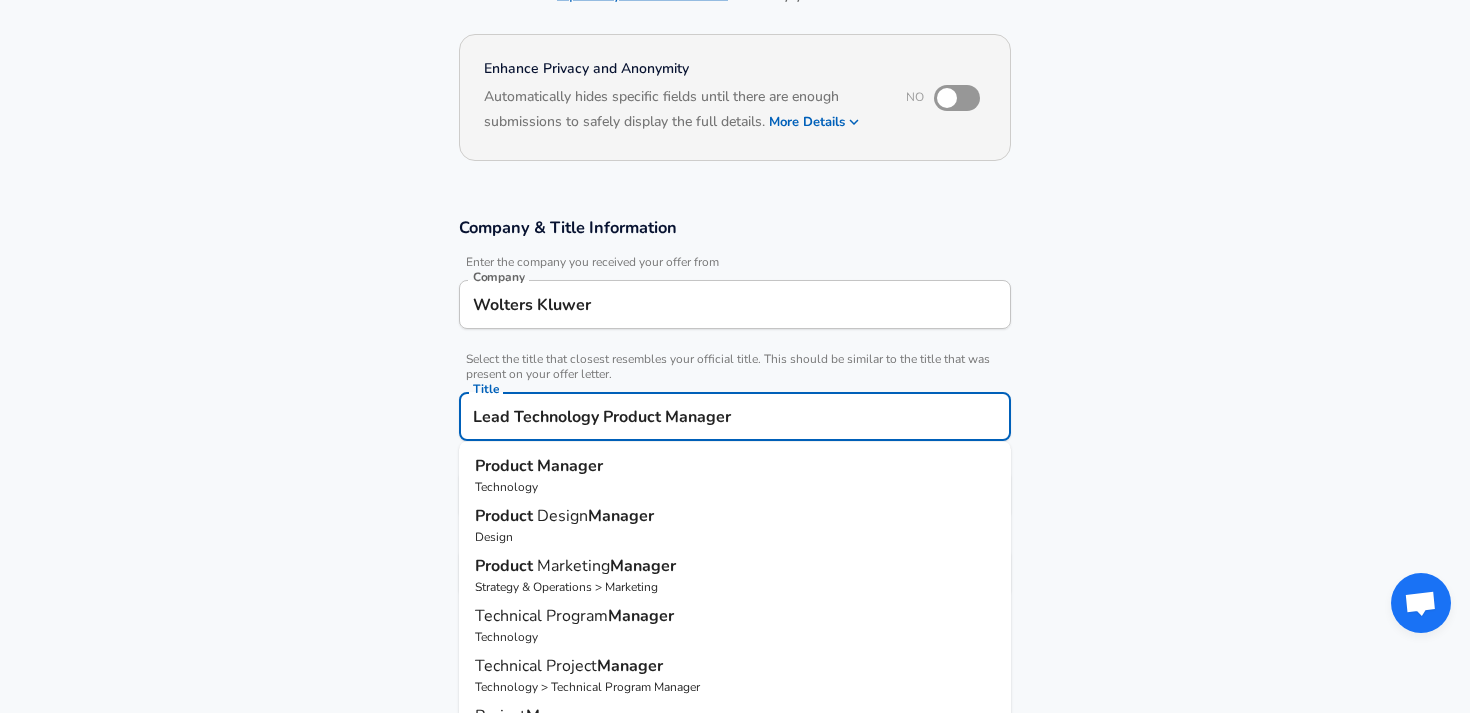 type on "Lead Technology Product Manager" 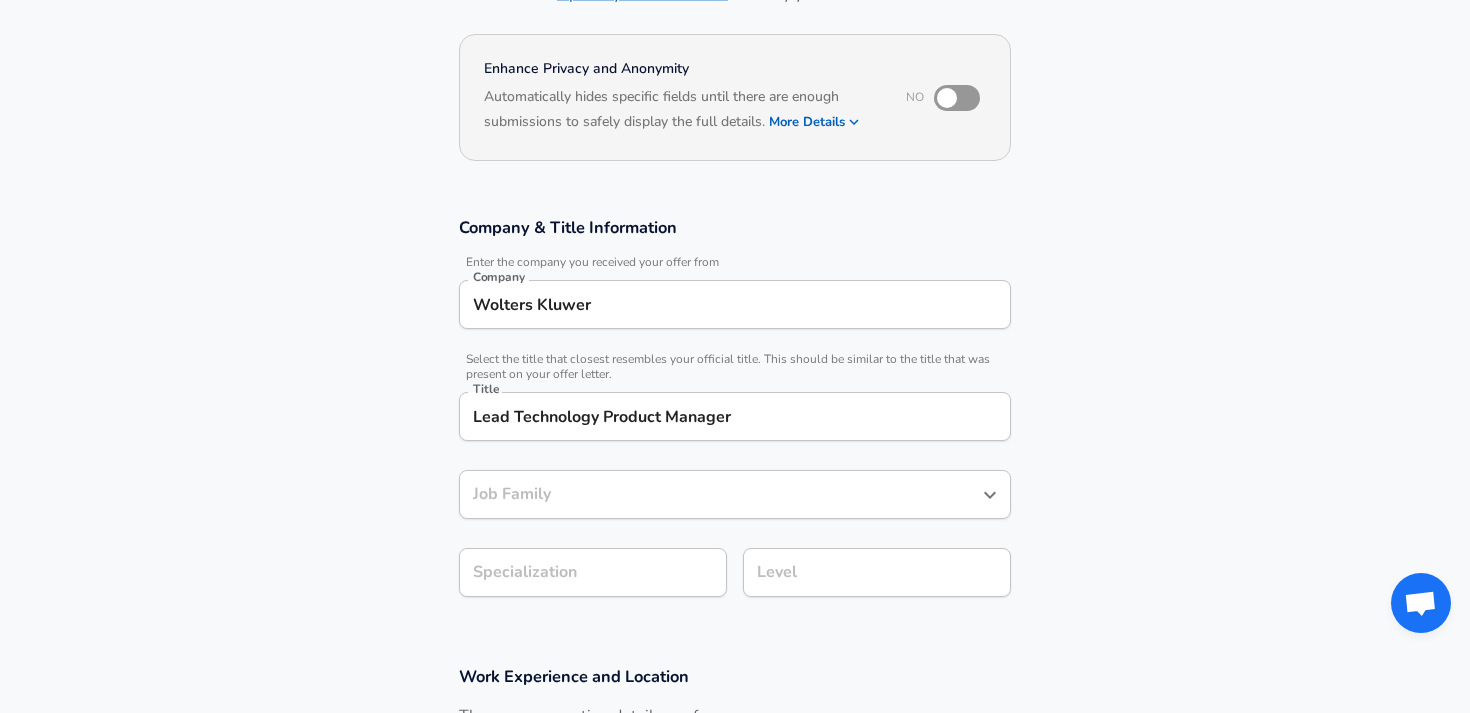 click on "Company & Title Information   Enter the company you received your offer from Company Wolters Kluwer Company   Select the title that closest resembles your official title. This should be similar to the title that was present on your offer letter. Title Lead Technology Product Manager Title Job Family Job Family Specialization Specialization Level Level" at bounding box center [735, 417] 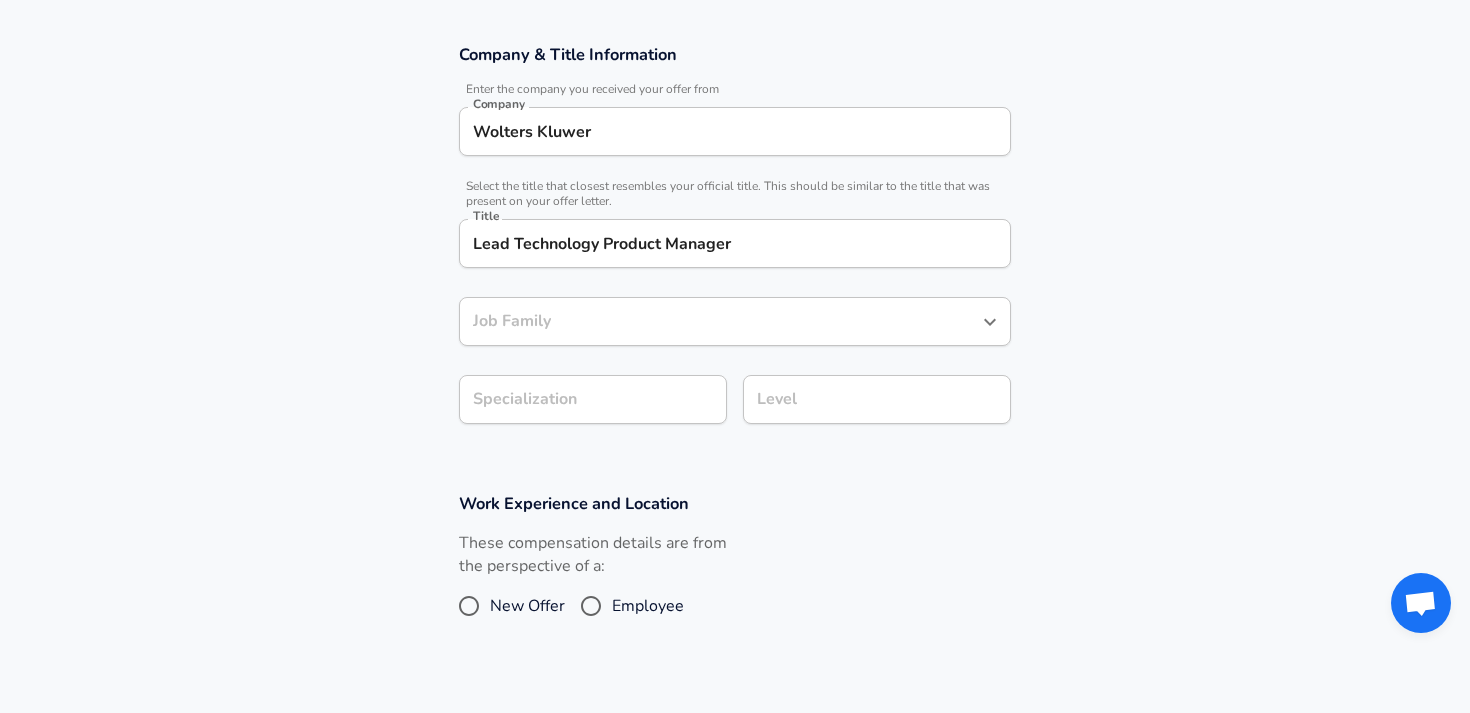 click on "Job Family" at bounding box center [720, 321] 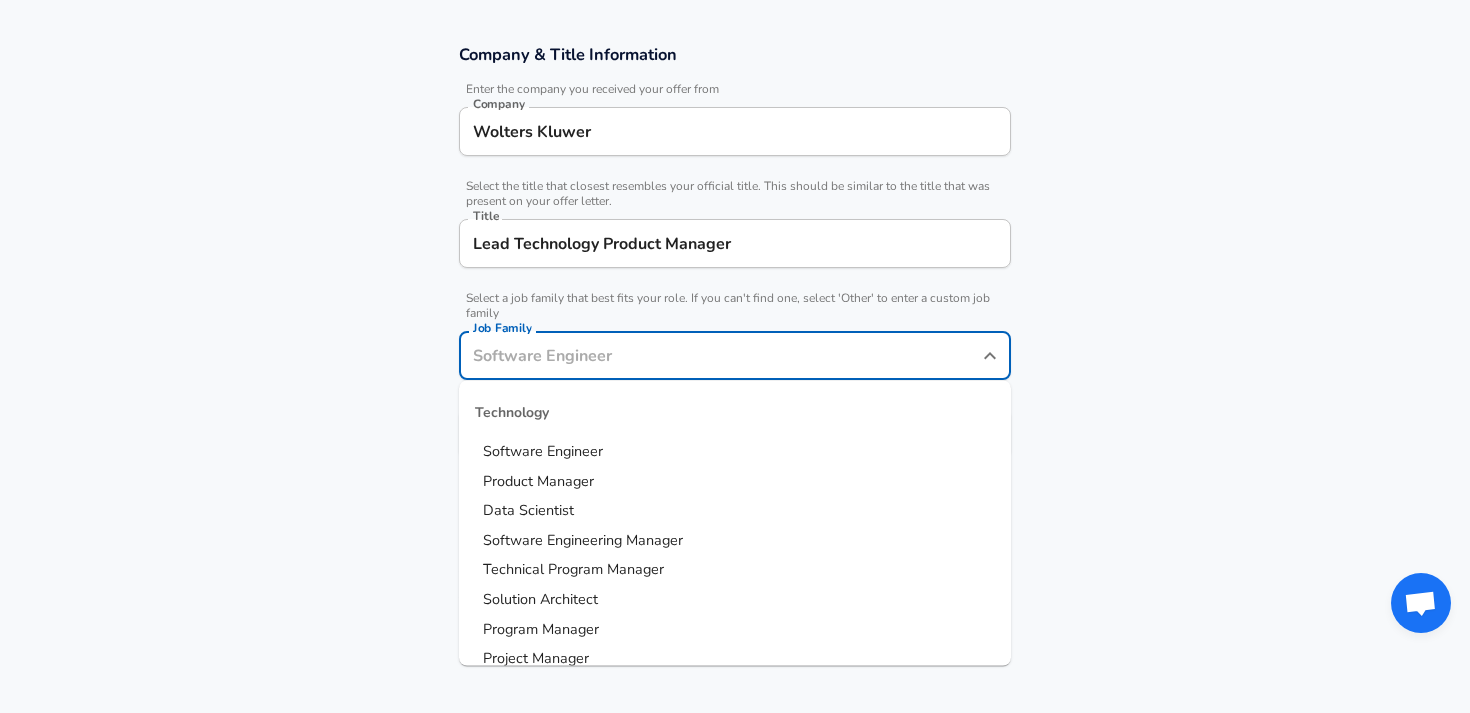 scroll, scrollTop: 376, scrollLeft: 0, axis: vertical 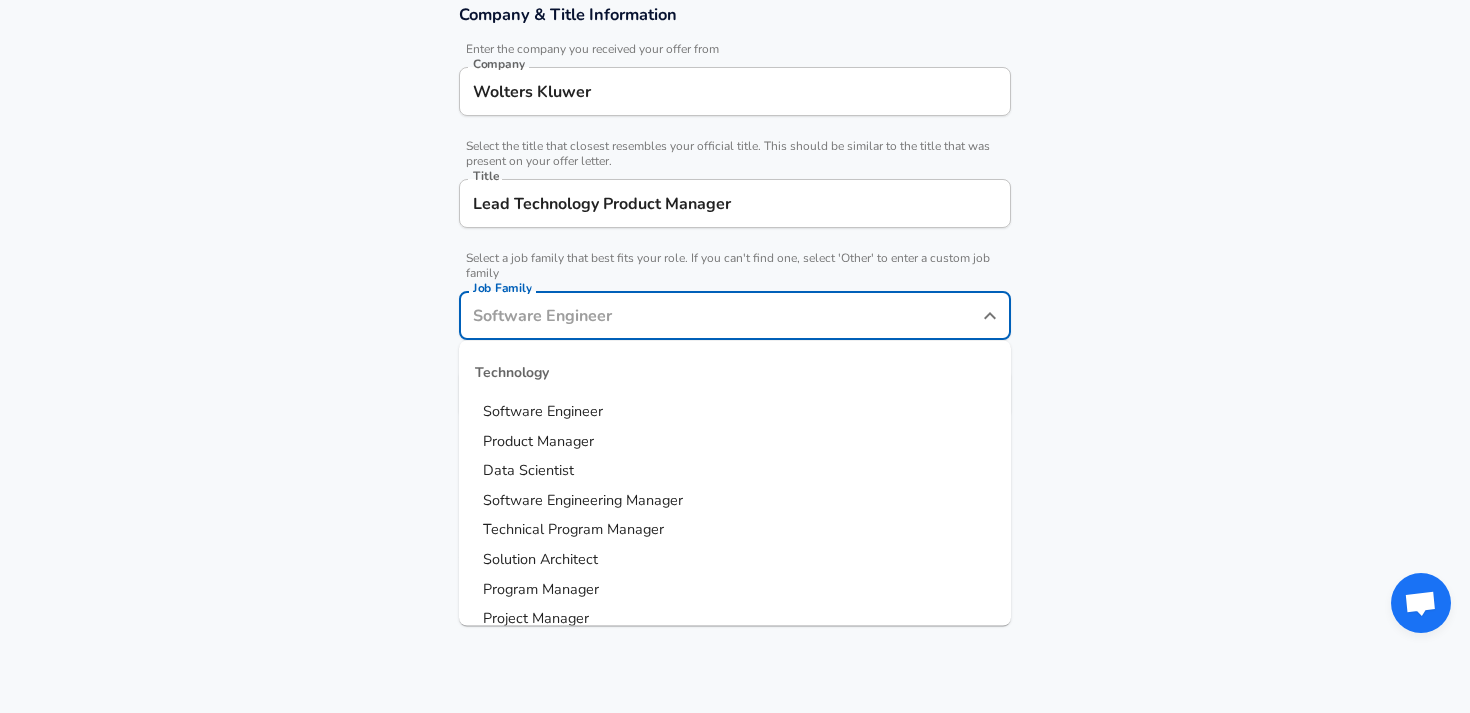click on "Product Manager" at bounding box center (538, 440) 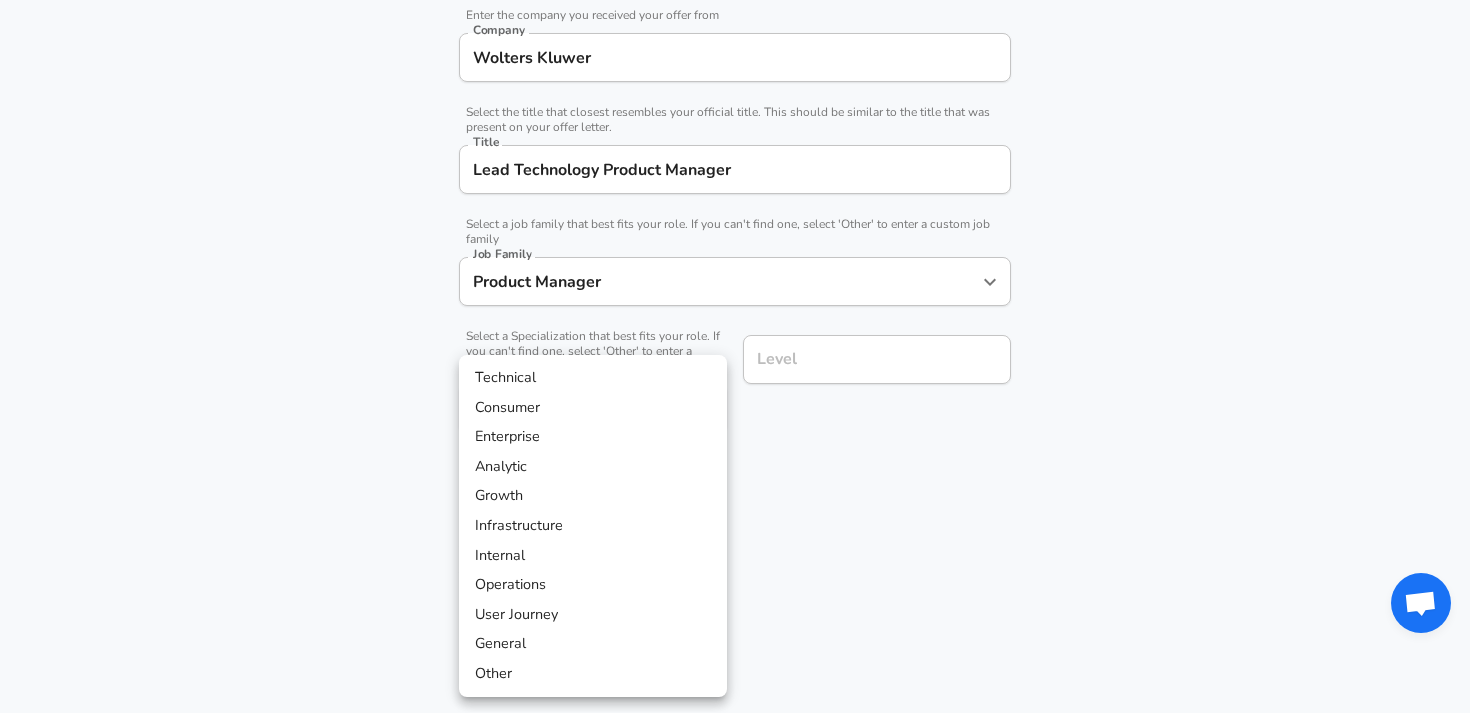 click on "Restart Add Your Salary Upload your offer letter   to verify your submission Enhance Privacy and Anonymity No Automatically hides specific fields until there are enough submissions to safely display the full details.   More Details Based on your submission and the data points that we have already collected, we will automatically hide and anonymize specific fields if there aren't enough data points to remain sufficiently anonymous. Company & Title Information   Enter the company you received your offer from Company Wolters Kluwer Company   Select the title that closest resembles your official title. This should be similar to the title that was present on your offer letter. Title Lead Technology Product Manager Title   Select a job family that best fits your role. If you can't find one, select 'Other' to enter a custom job family Job Family Product Manager Job Family   Select a Specialization that best fits your role. If you can't find one, select 'Other' to enter a custom specialization Select Specialization" at bounding box center [735, -54] 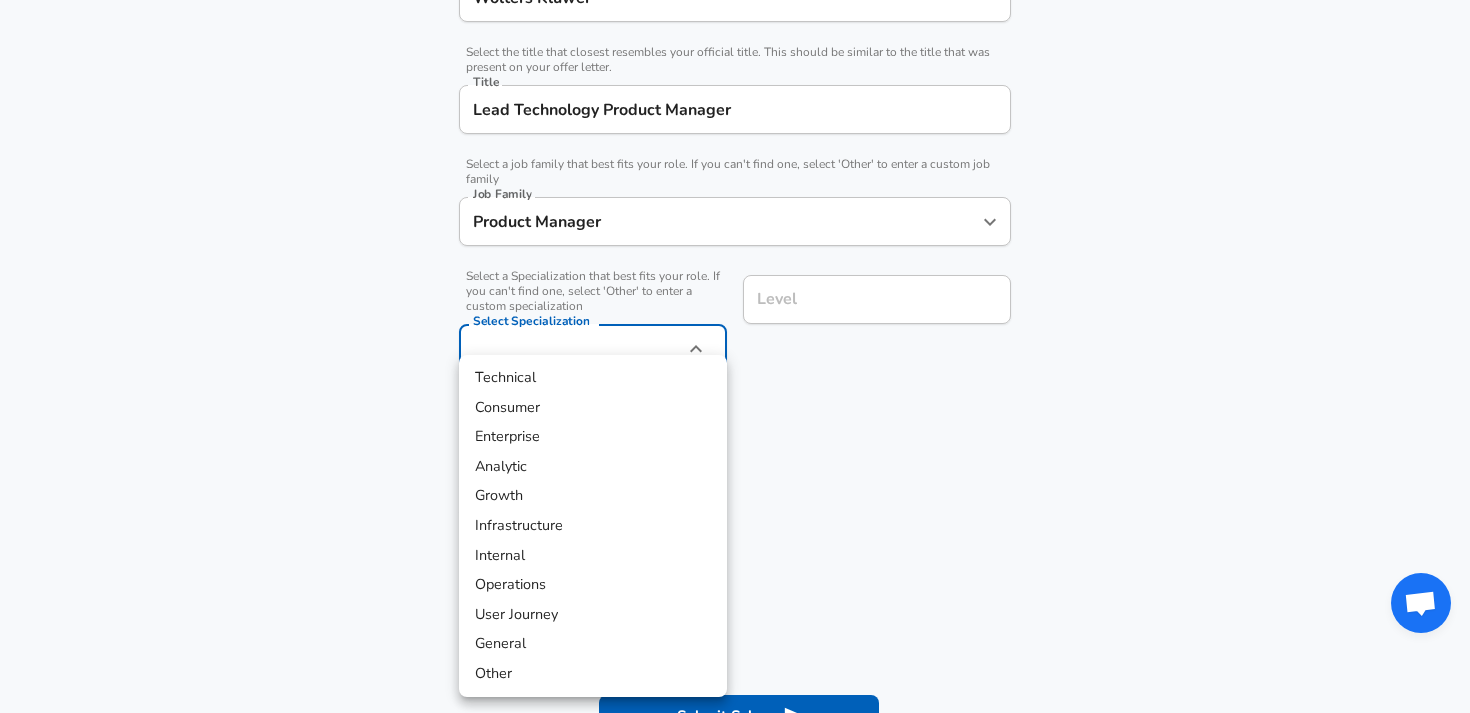 click on "Other" at bounding box center (593, 674) 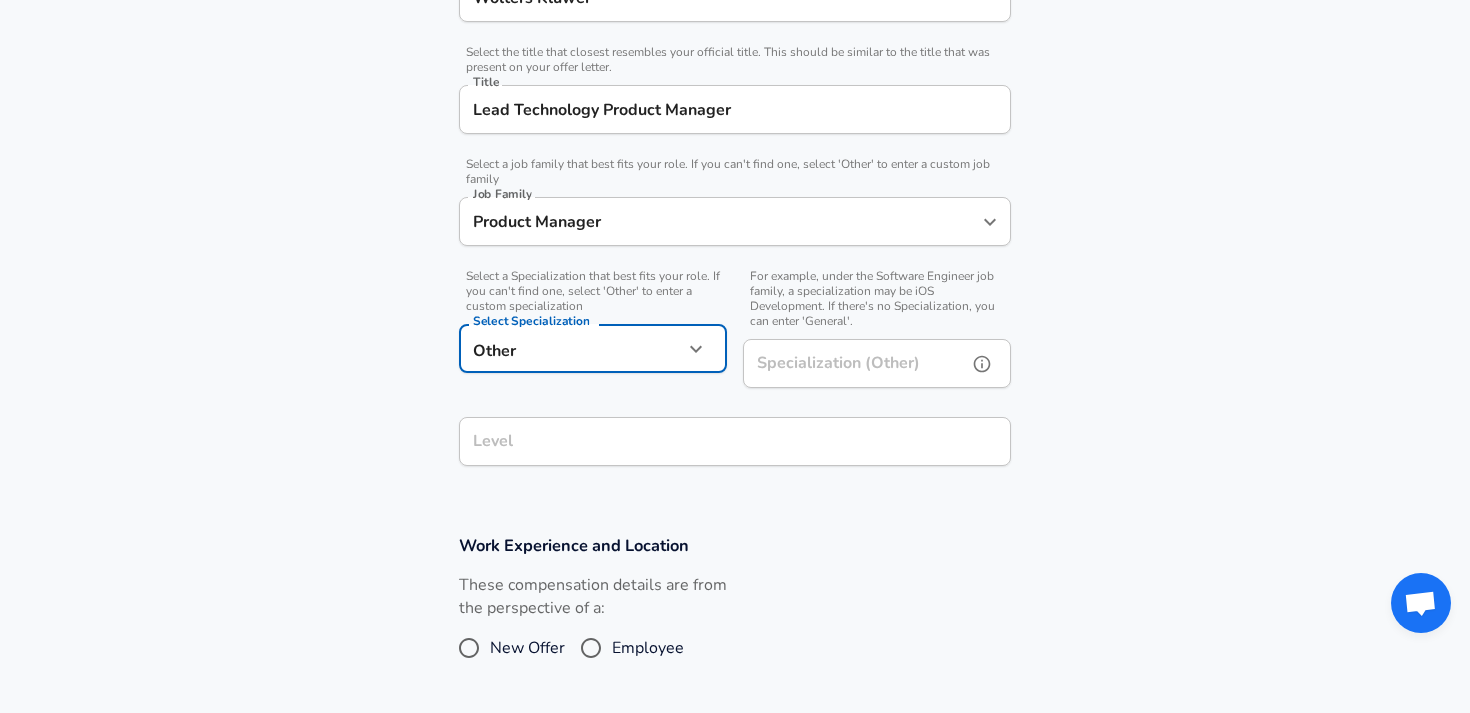click on "Specialization (Other)" at bounding box center [851, 363] 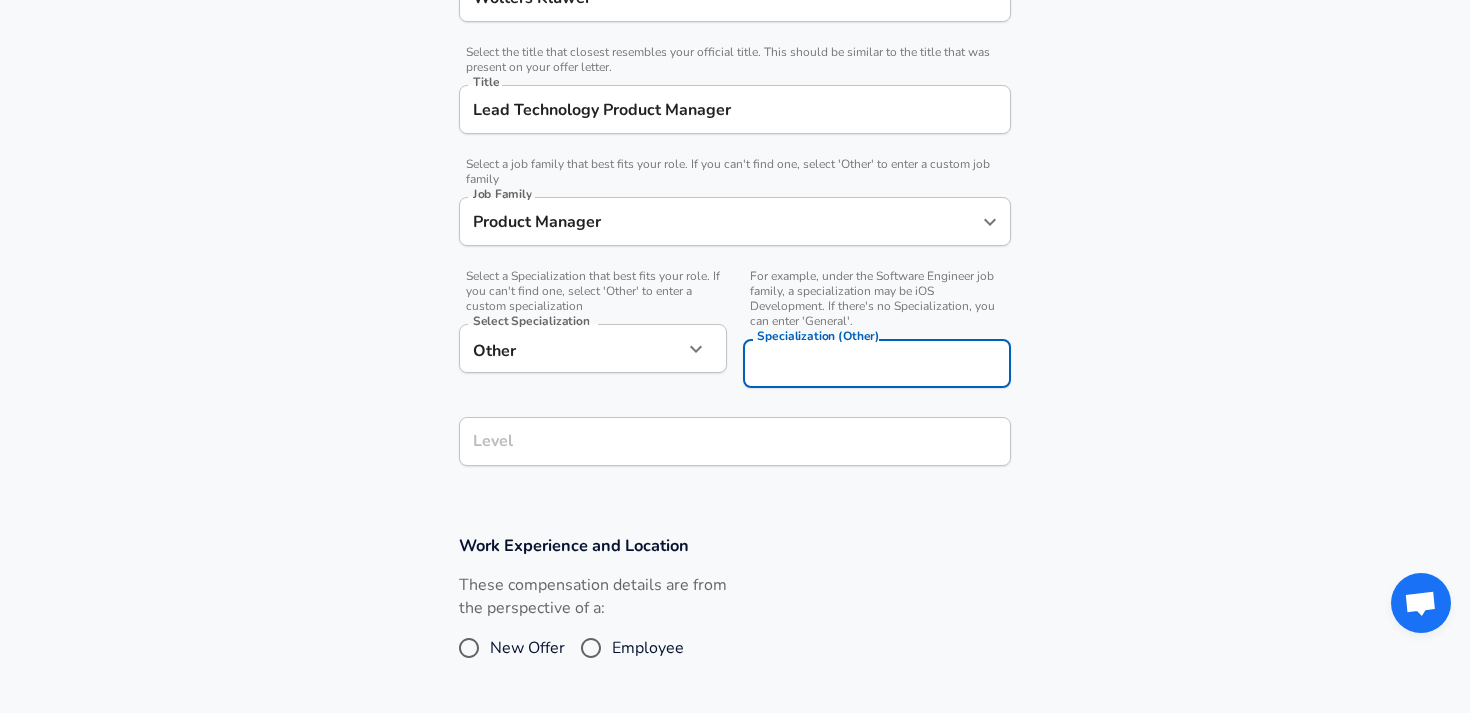 click on "Level" at bounding box center (735, 441) 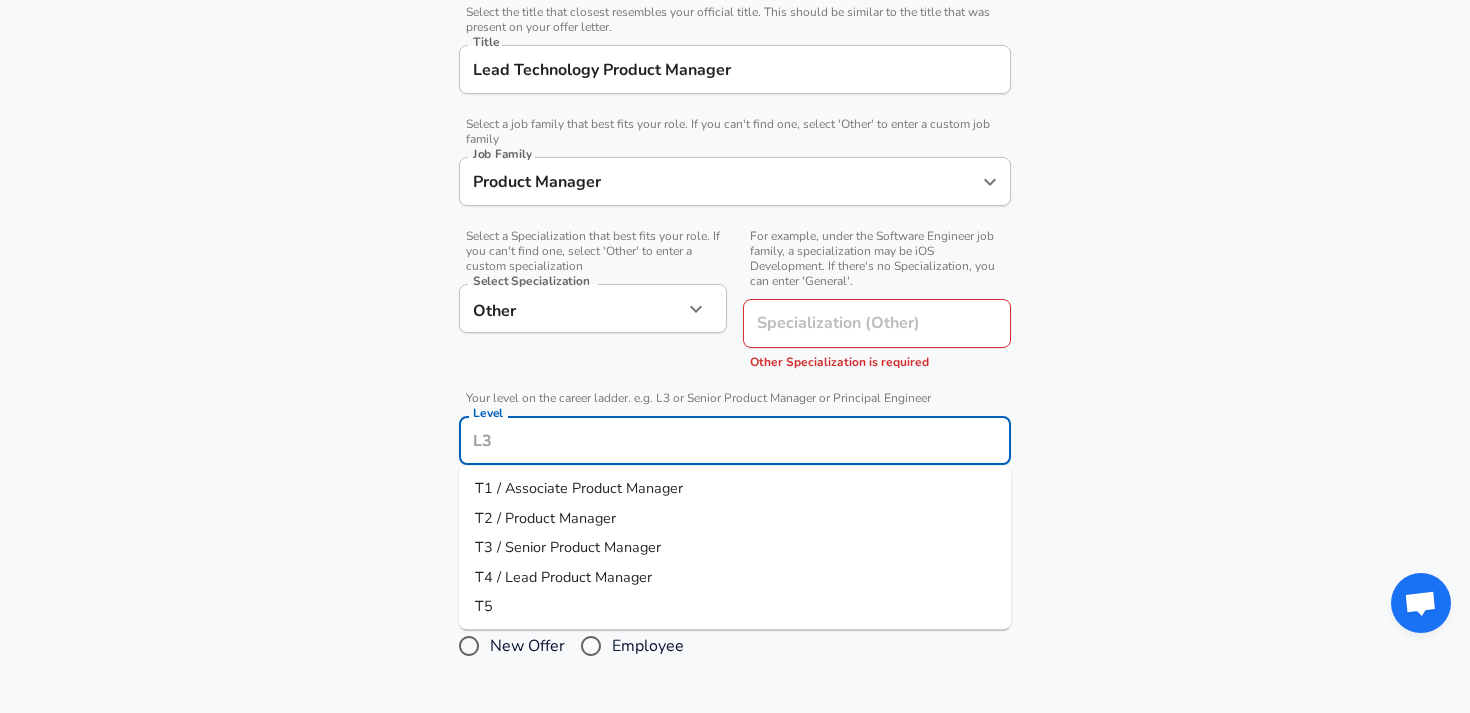 click on "T4 / Lead Product Manager" at bounding box center (563, 576) 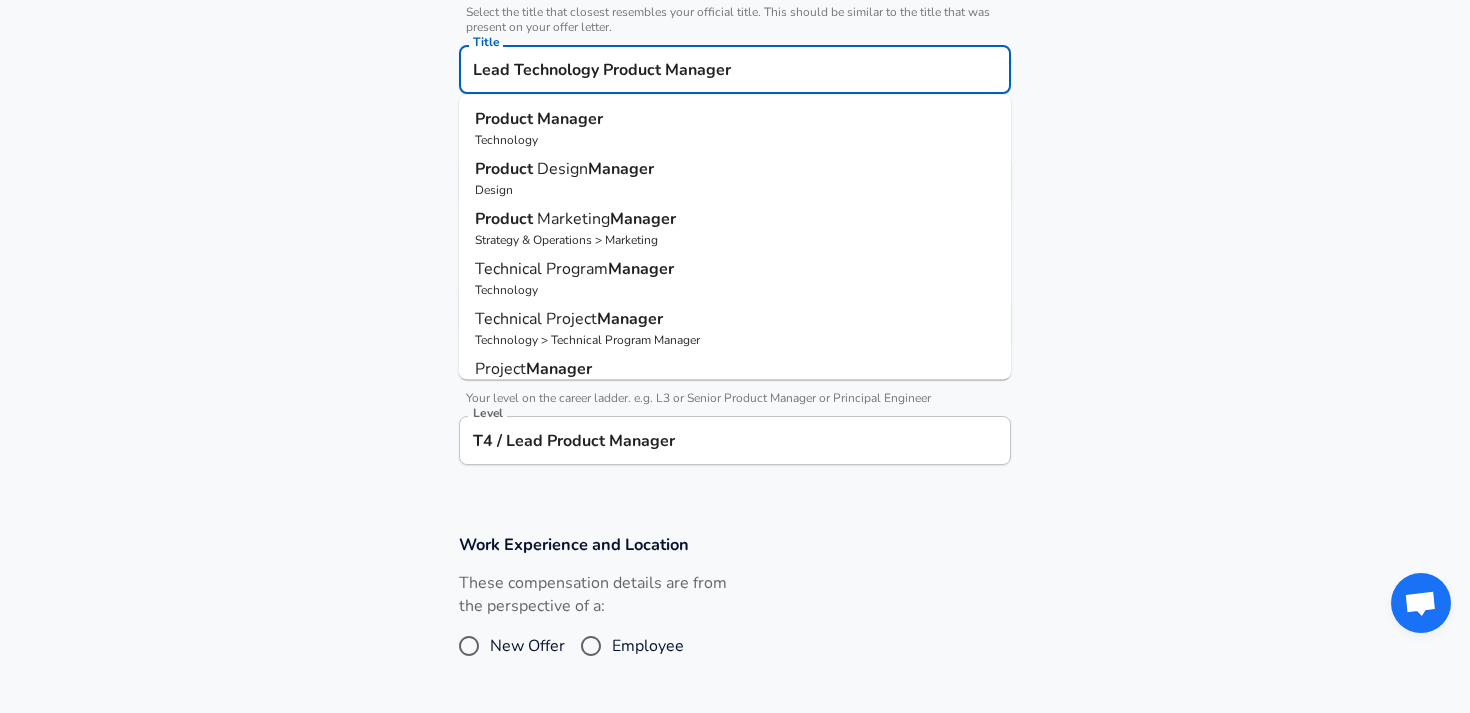 click on "Lead Technology Product Manager" at bounding box center (735, 69) 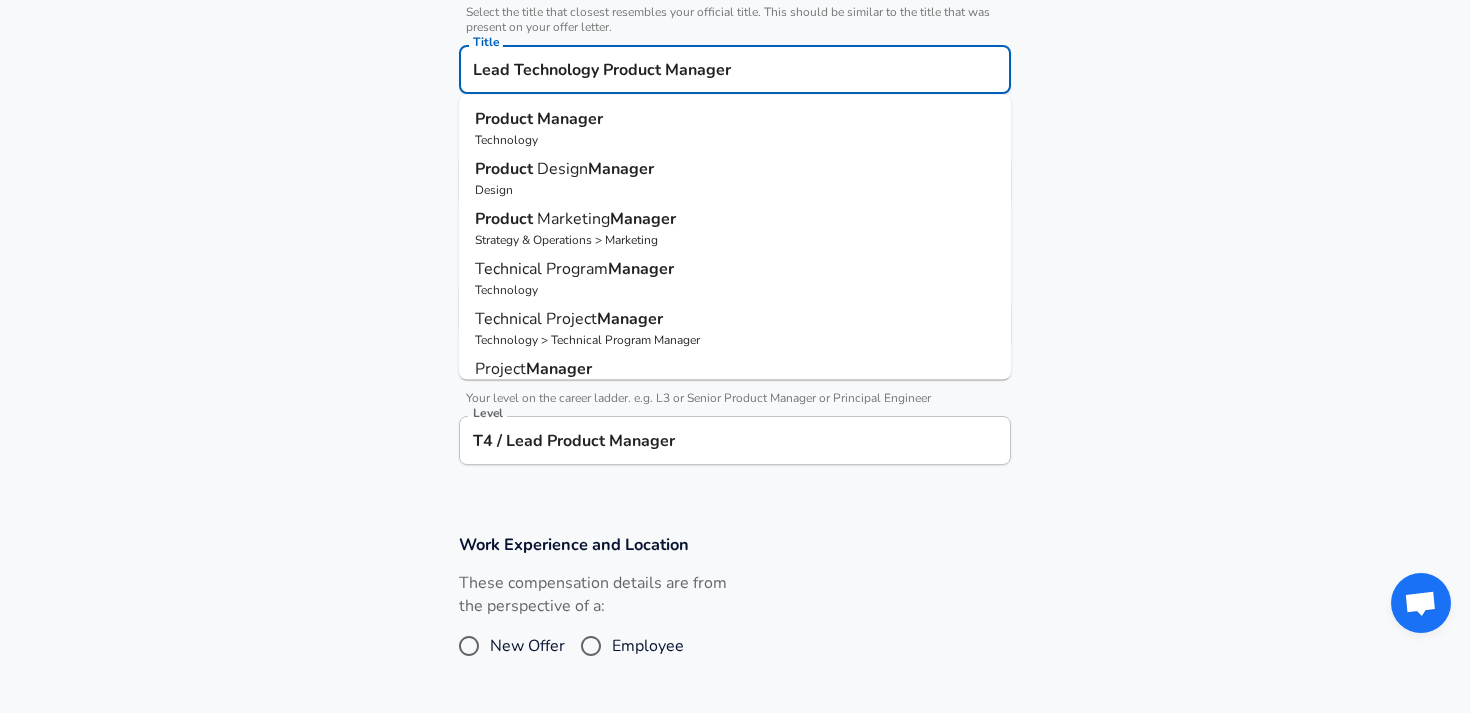 click on "Lead Technology Product Manager" at bounding box center [735, 69] 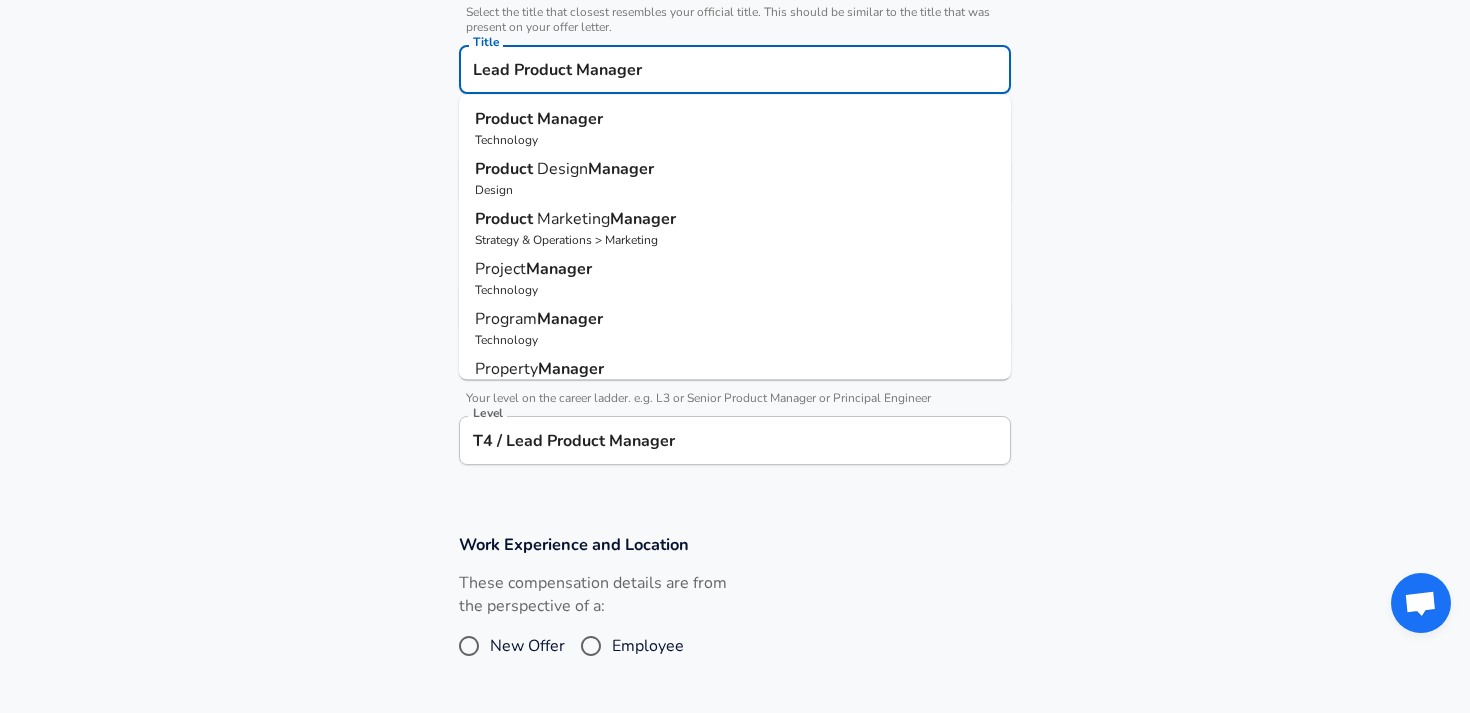 type on "Lead Product Manager" 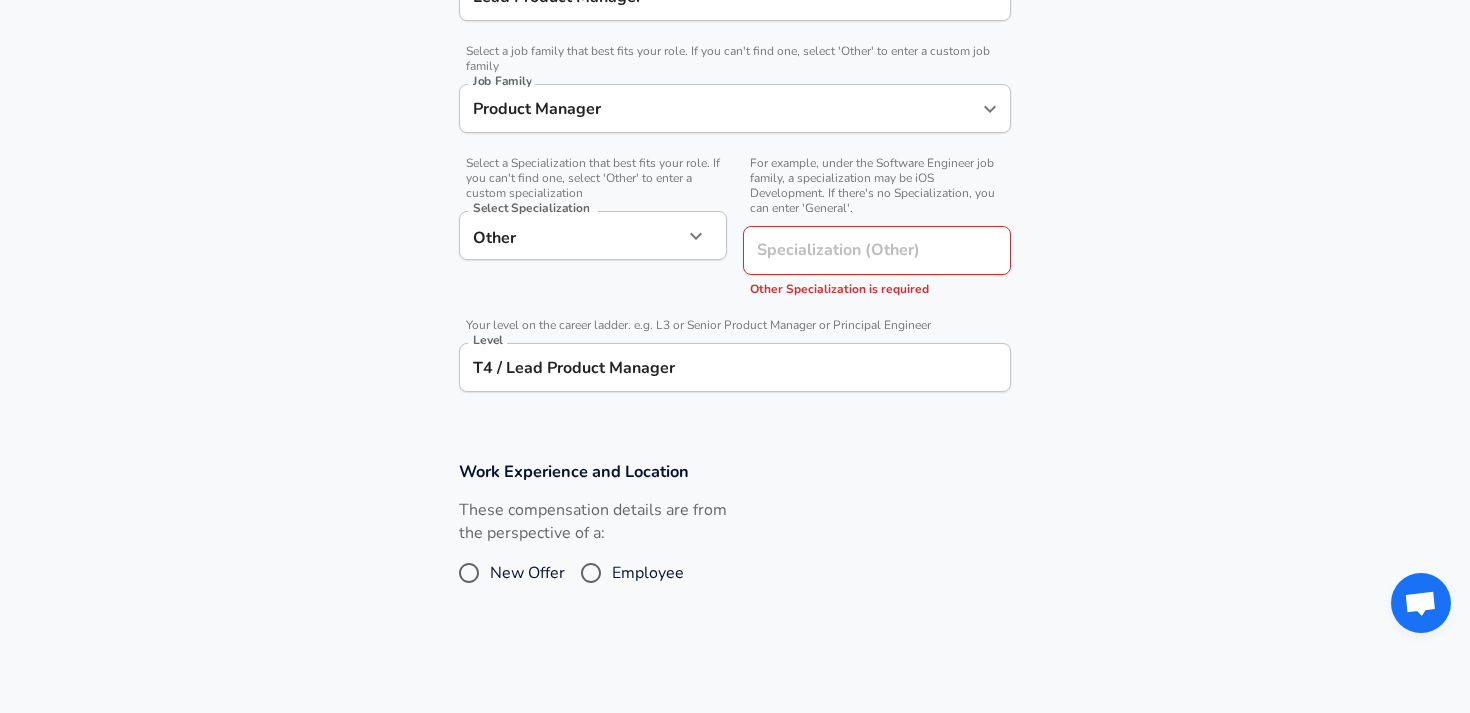 scroll, scrollTop: 599, scrollLeft: 0, axis: vertical 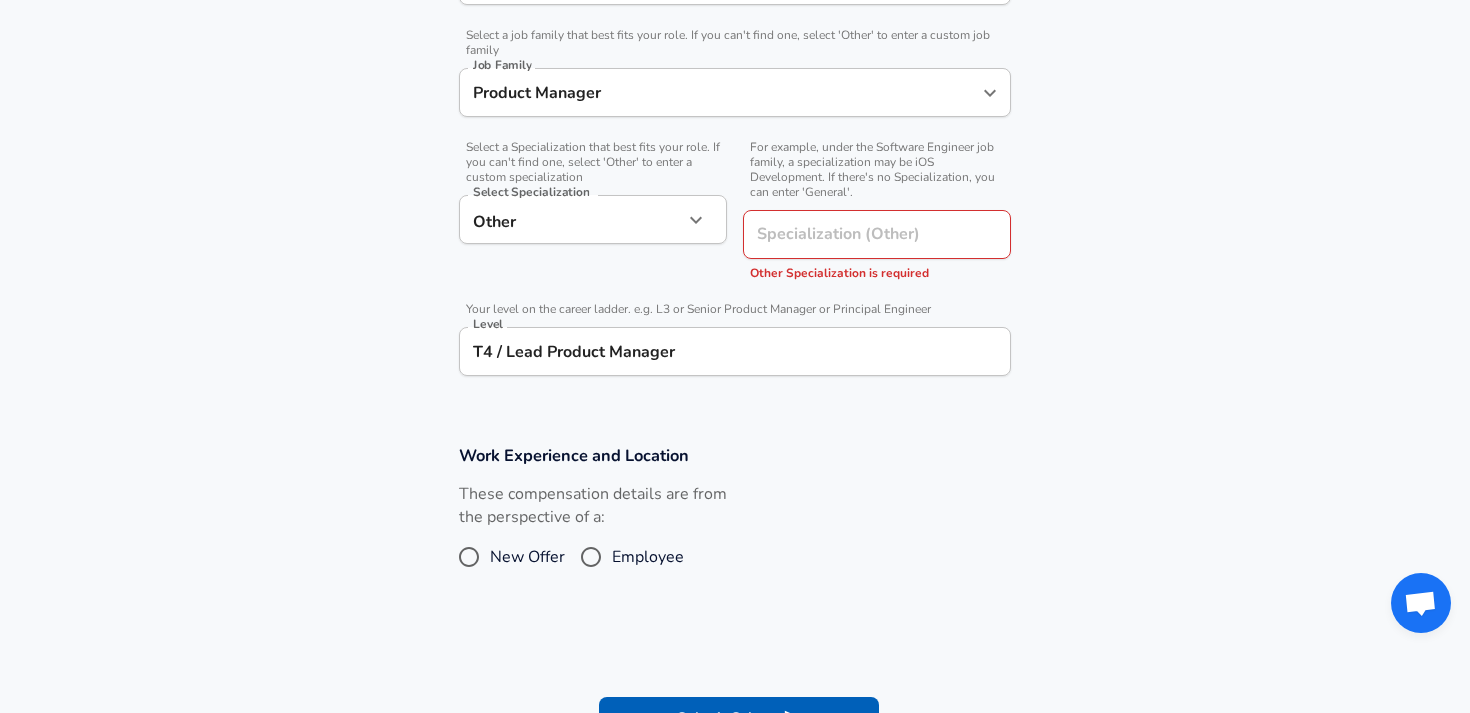click 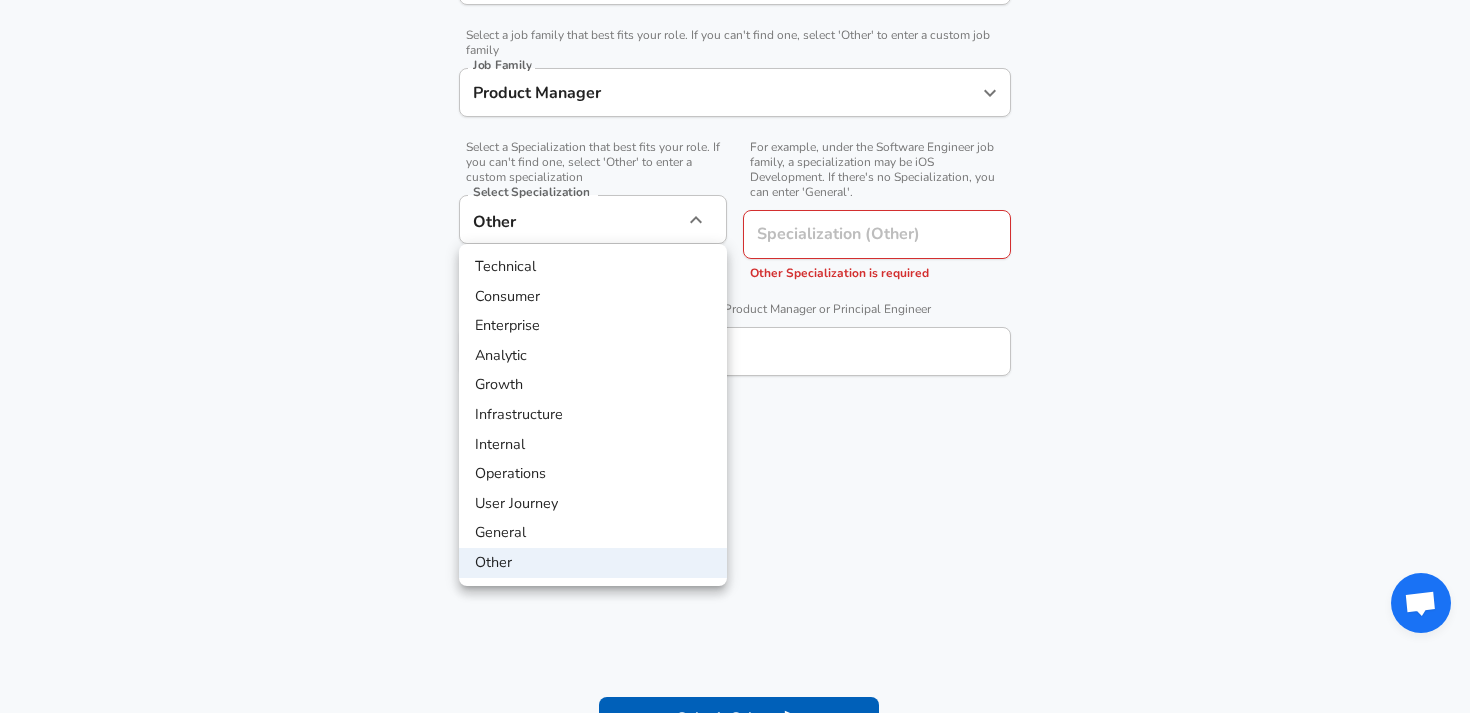 click on "General" at bounding box center [593, 533] 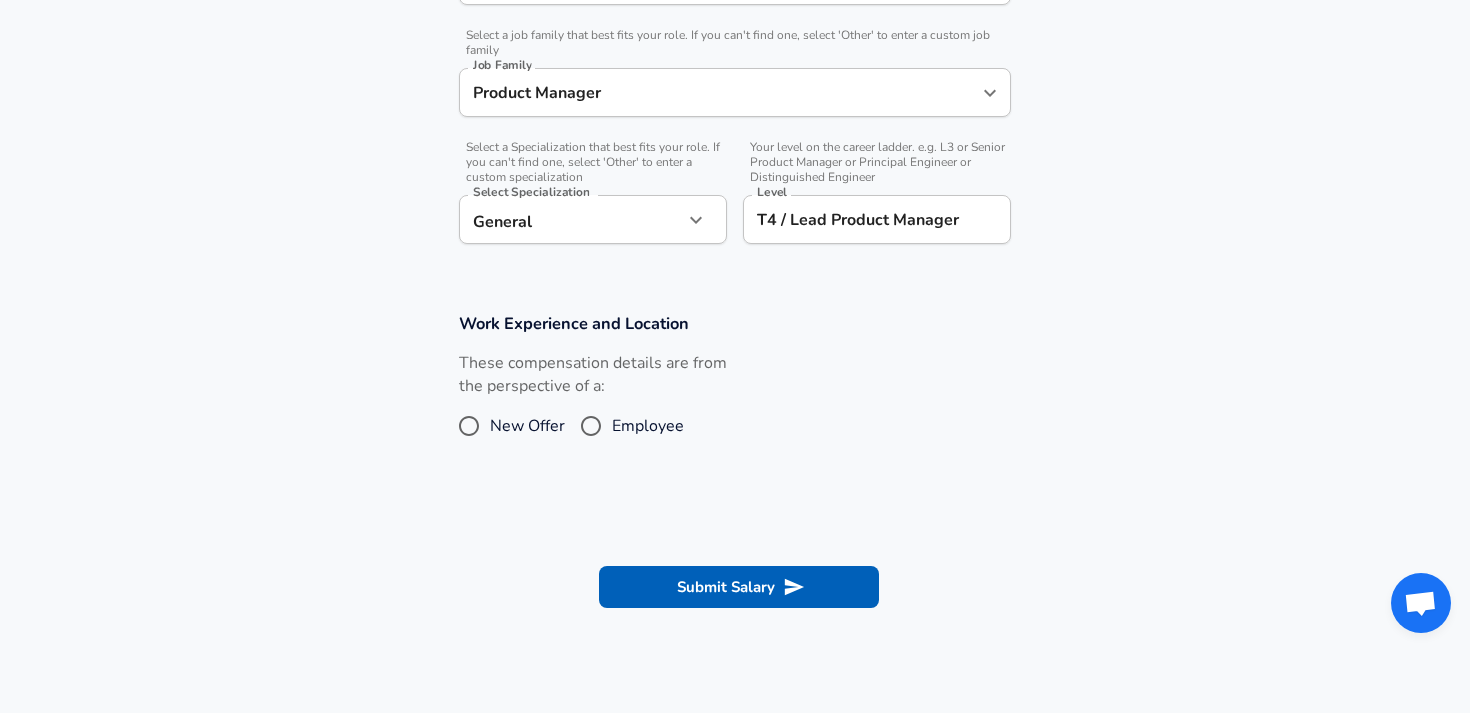 click on "Company & Title Information   Enter the company you received your offer from Company Wolters Kluwer Company   Select the title that closest resembles your official title. This should be similar to the title that was present on your offer letter. Title Lead Product Manager Title   Select a job family that best fits your role. If you can't find one, select 'Other' to enter a custom job family Job Family Product Manager Job Family   Select a Specialization that best fits your role. If you can't find one, select 'Other' to enter a custom specialization Select Specialization General General Select Specialization   Your level on the career ladder. e.g. L3 or Senior Product Manager or Principal Engineer or Distinguished Engineer Level T4 / Lead Product Manager Level" at bounding box center (735, 23) 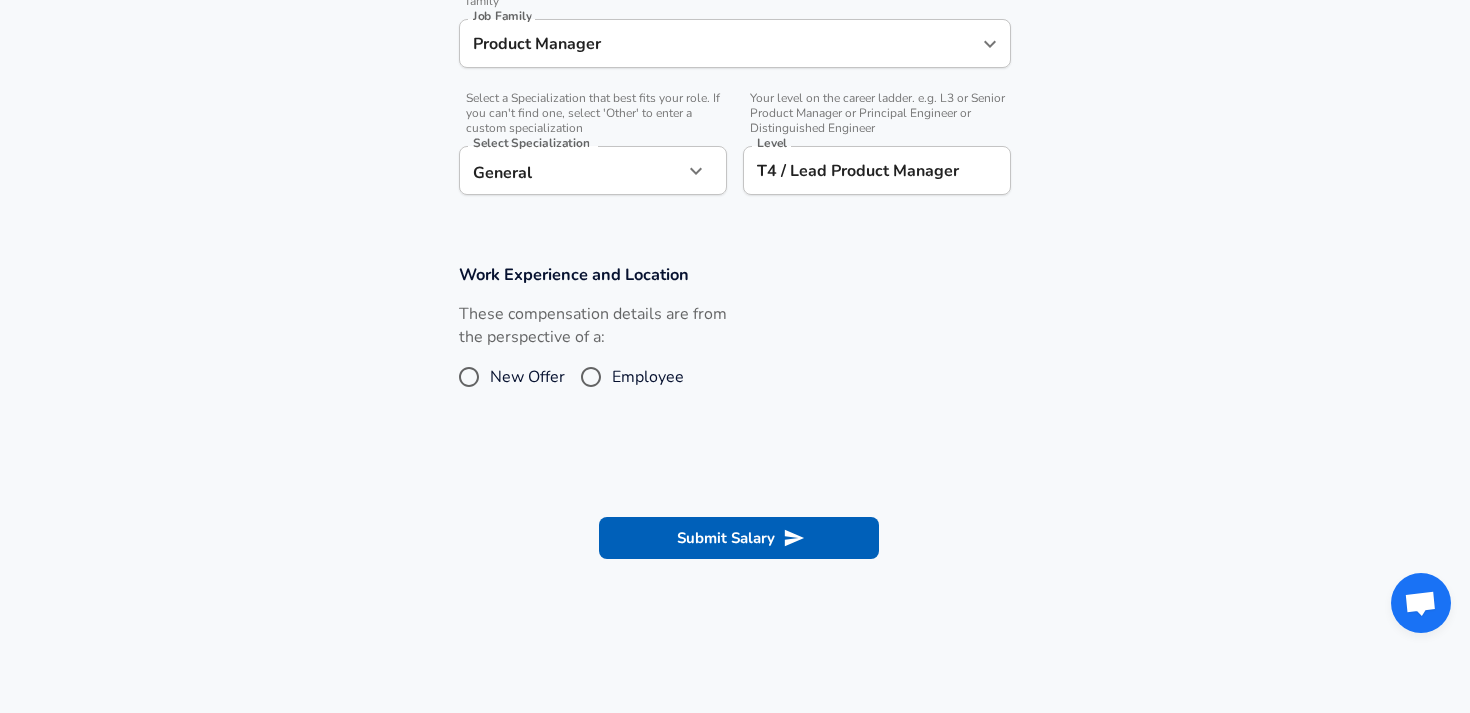 scroll, scrollTop: 649, scrollLeft: 0, axis: vertical 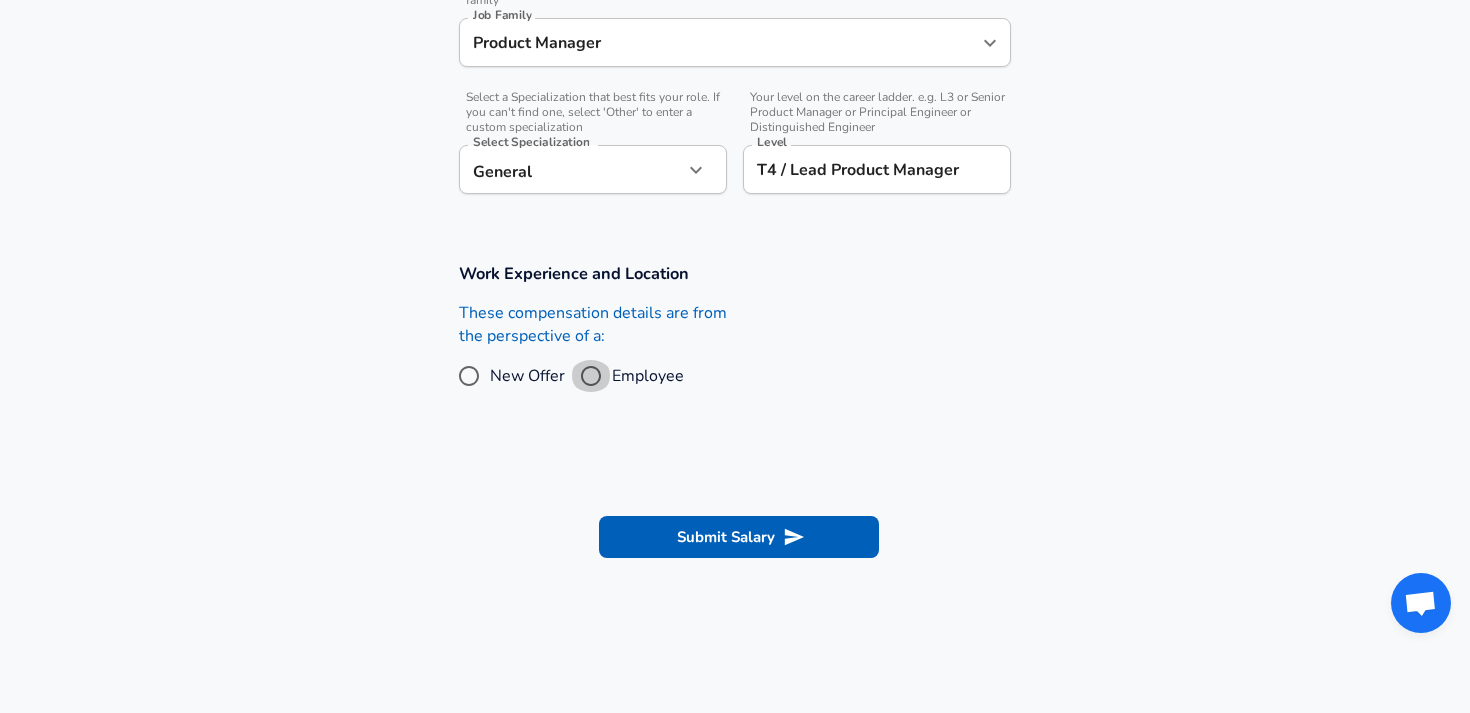 click on "Employee" at bounding box center (591, 376) 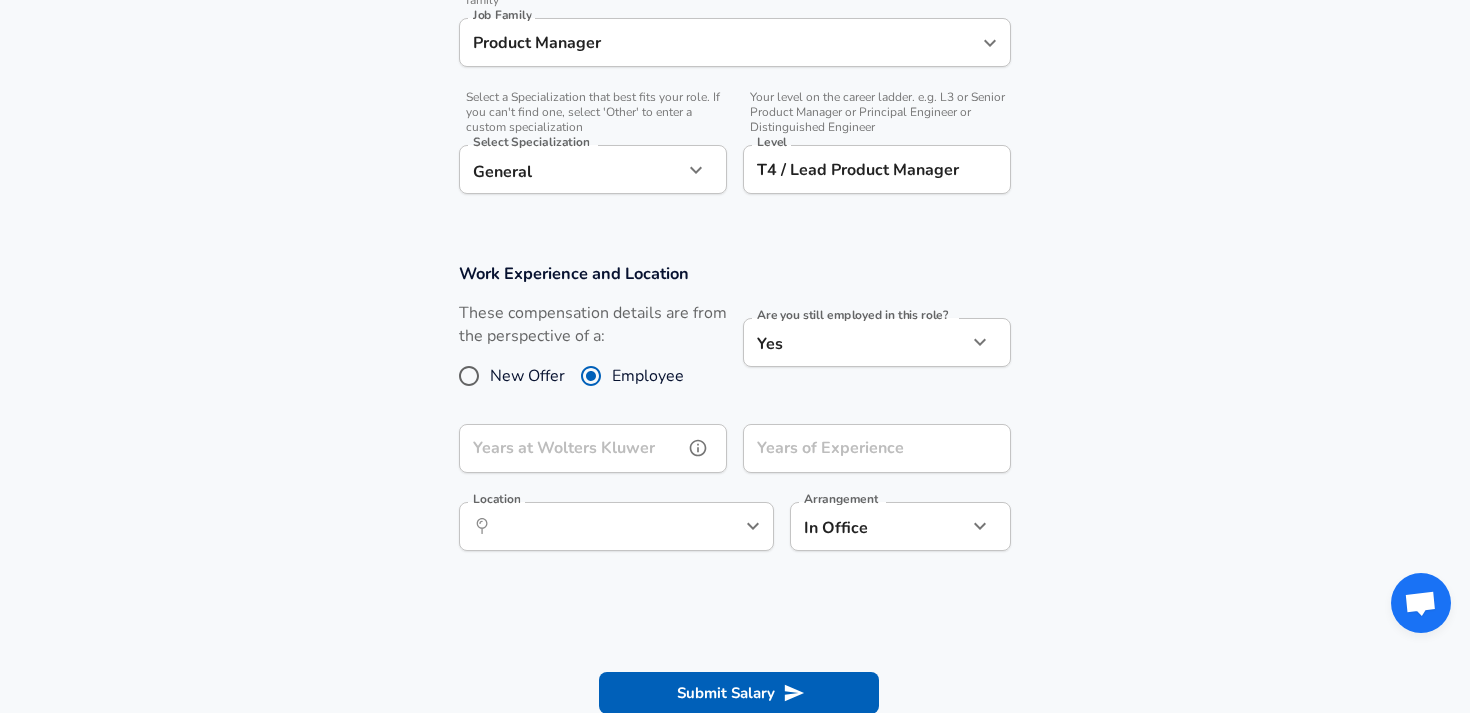 click on "Years at Wolters Kluwer Years at Wolters Kluwer" at bounding box center (593, 451) 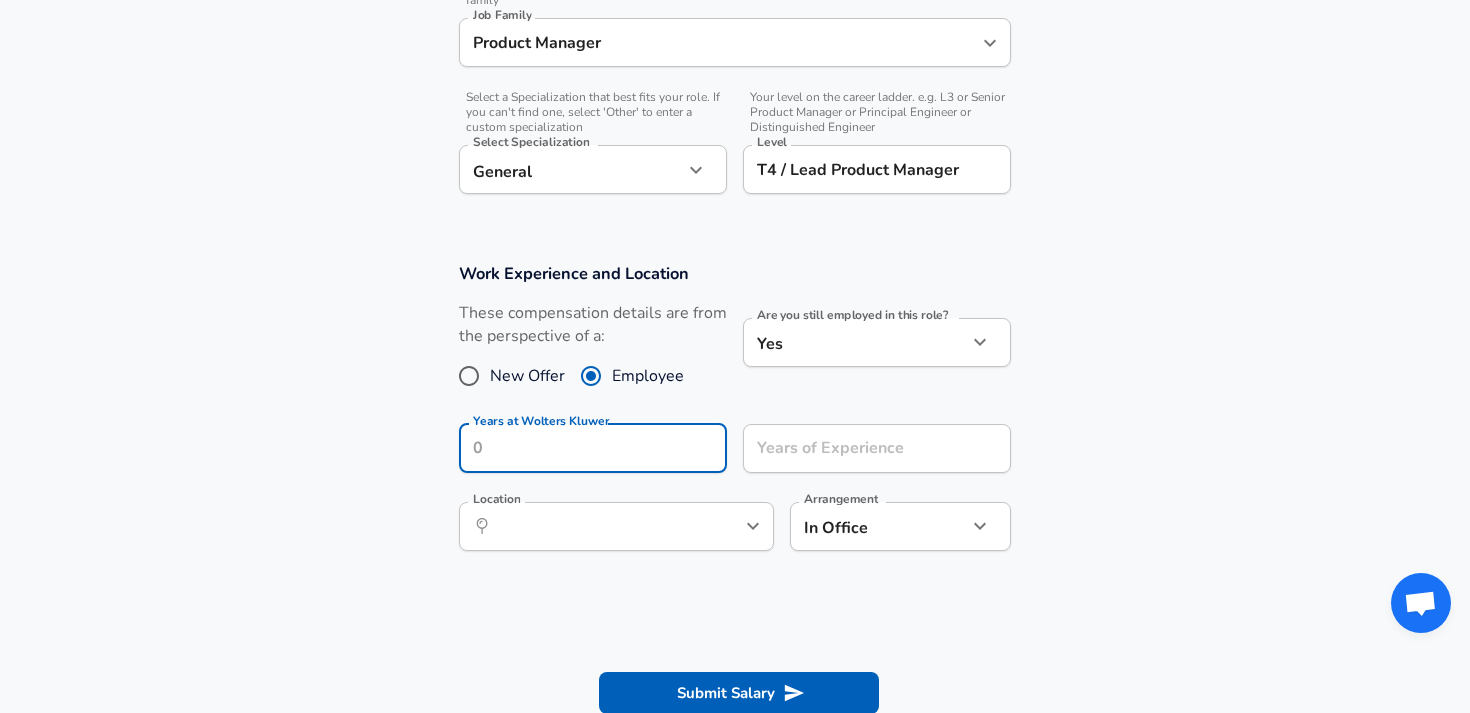click on "Work Experience and Location These compensation details are from the perspective of a: New Offer Employee Are you still employed in this role? Yes yes Are you still employed in this role? Years at Wolters Kluwer Years at Wolters Kluwer Years of Experience Years of Experience Location ​ Location Arrangement In Office office Arrangement" at bounding box center (735, 417) 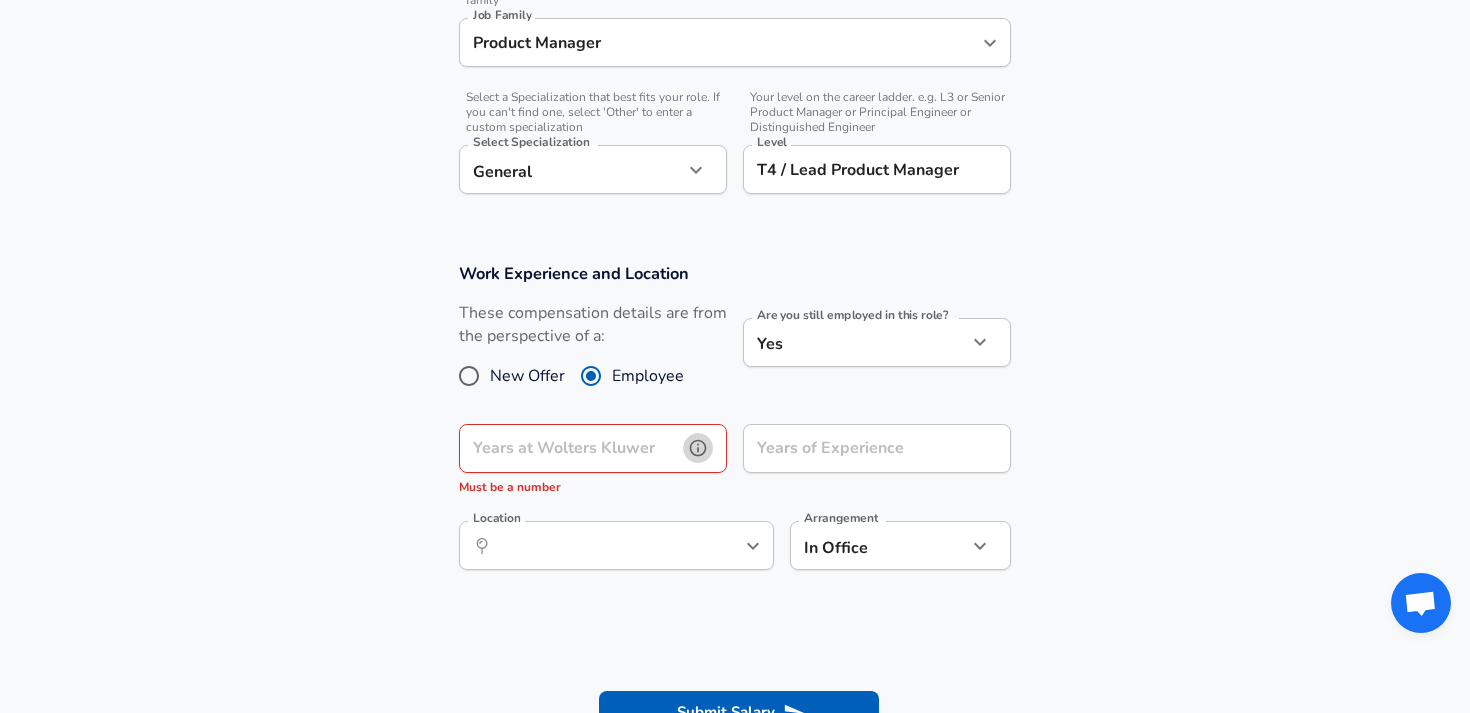 click at bounding box center [698, 448] 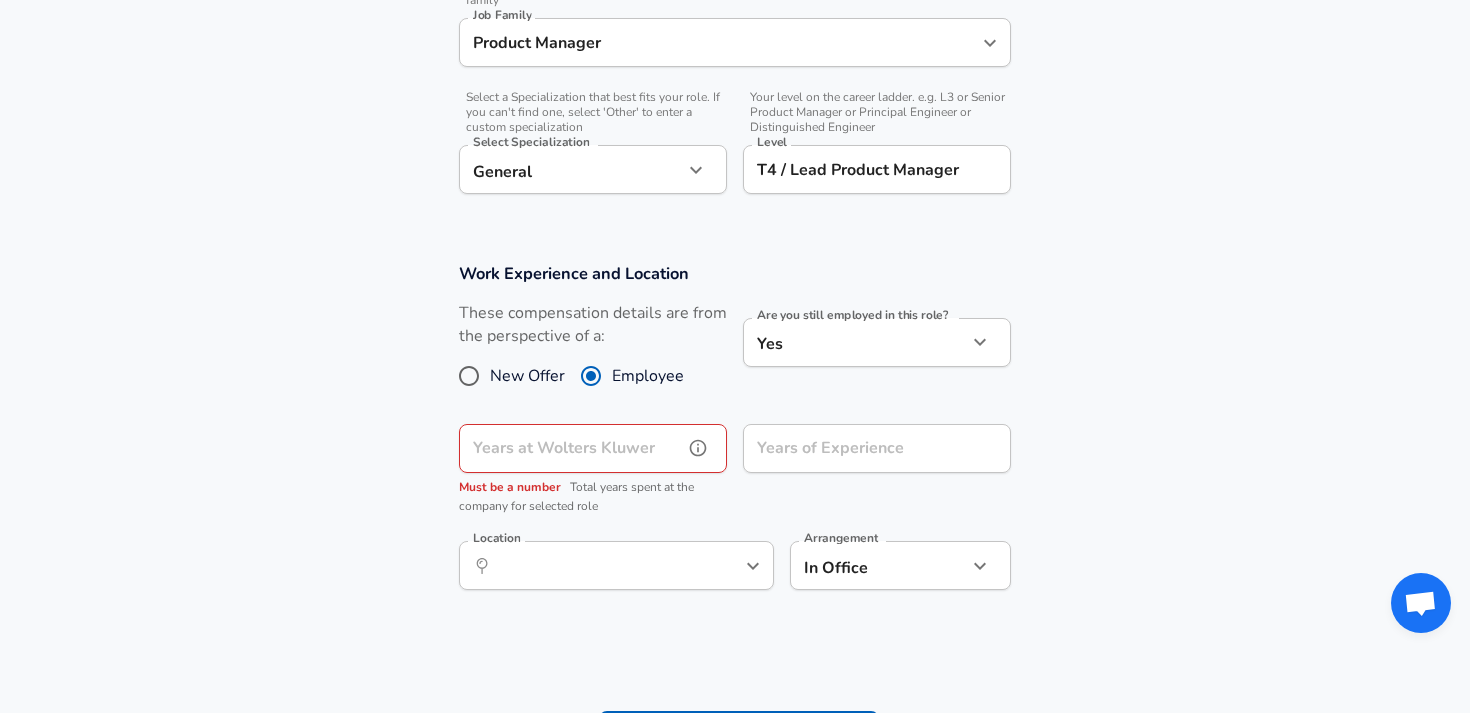 click on "Years at Wolters Kluwer" at bounding box center (571, 448) 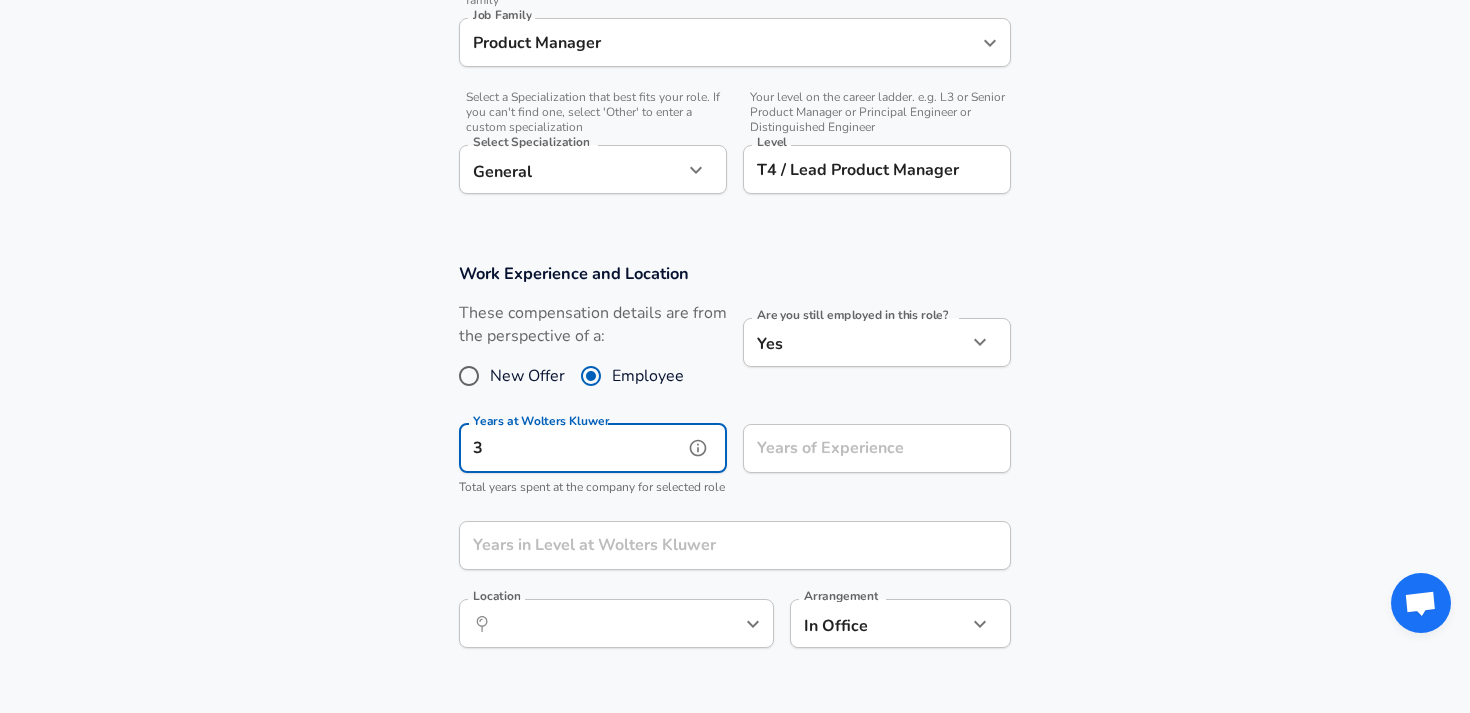 type on "3" 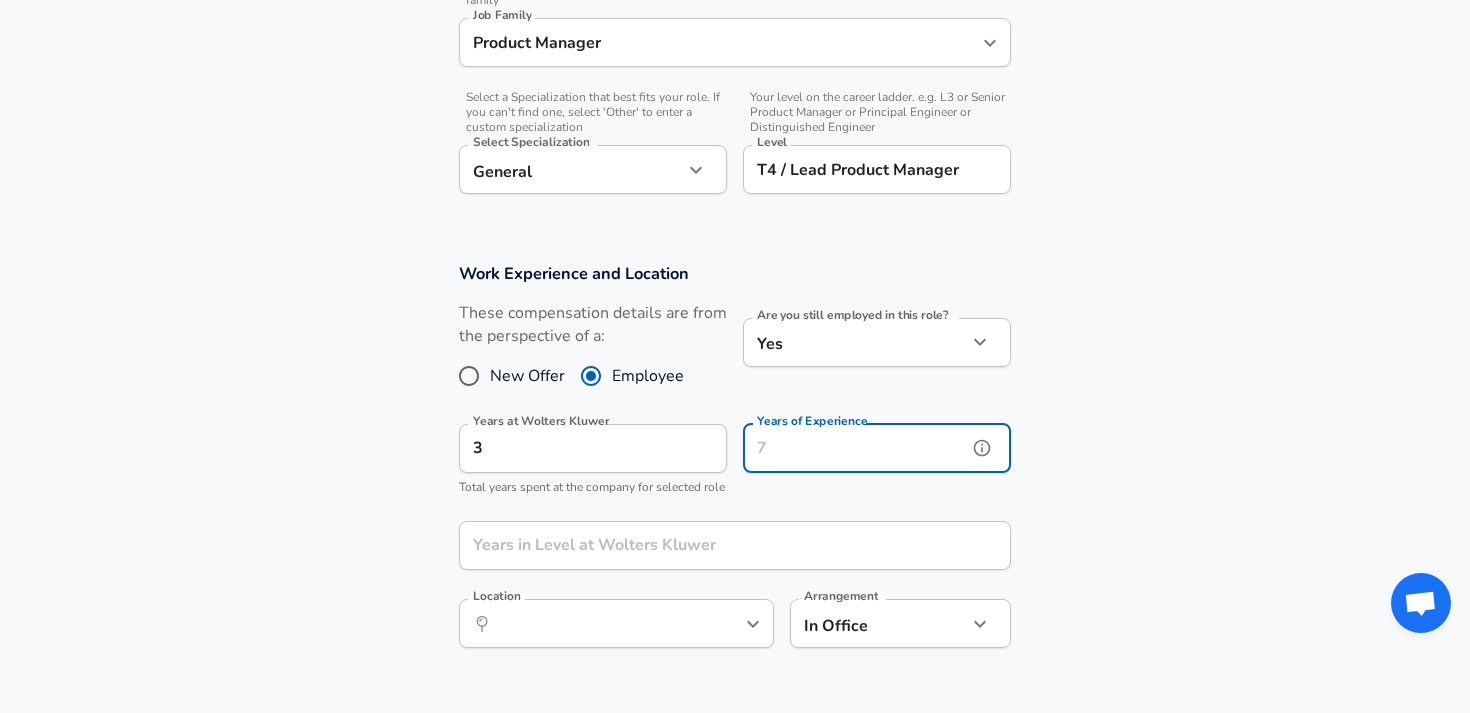 click on "Years of Experience" at bounding box center (855, 448) 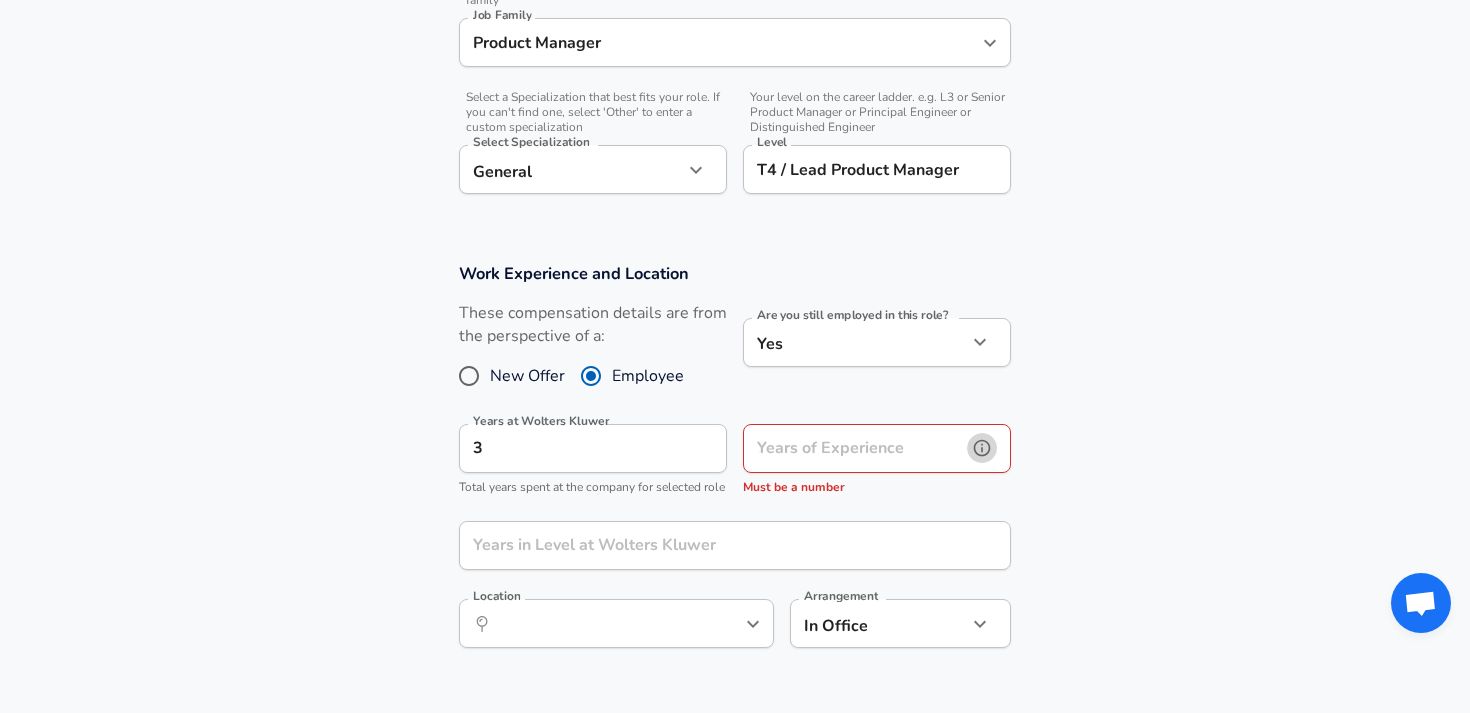 click 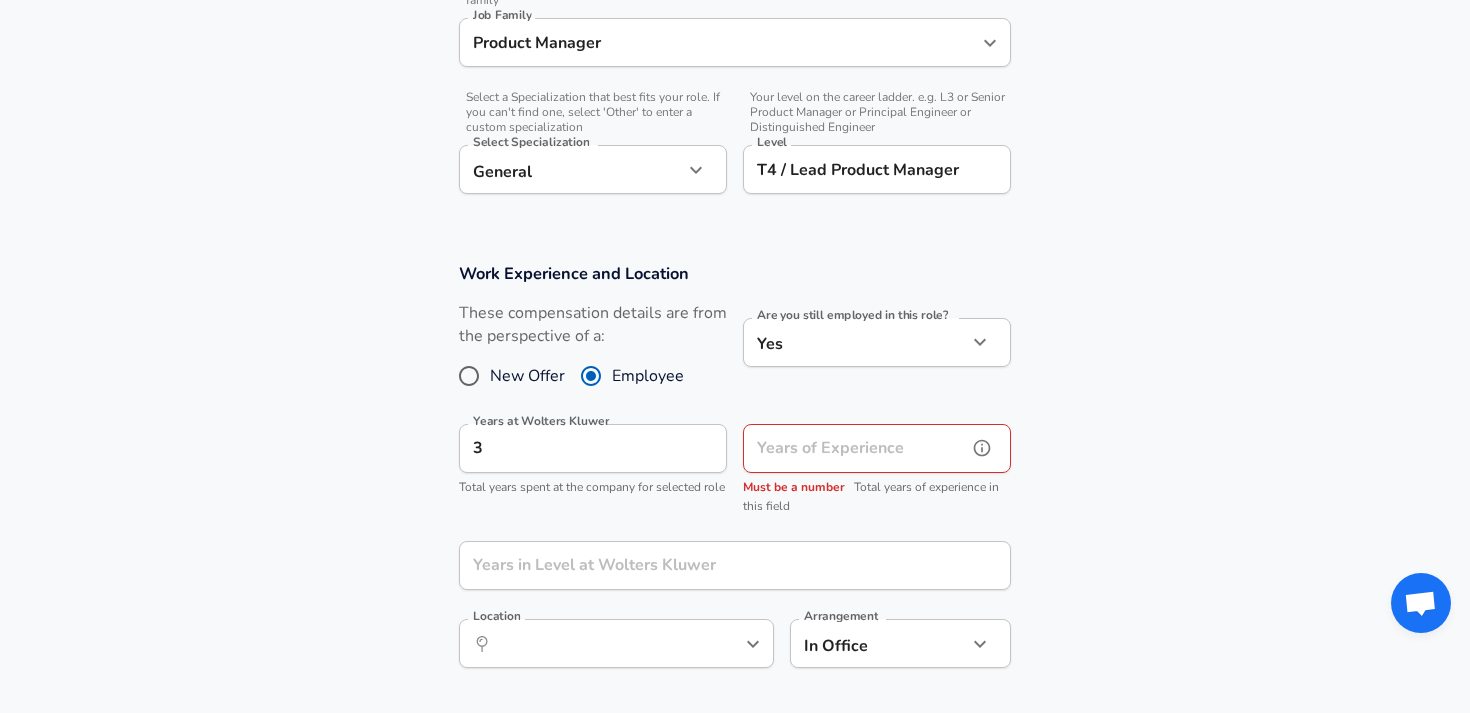 click on "Years of Experience" at bounding box center [855, 448] 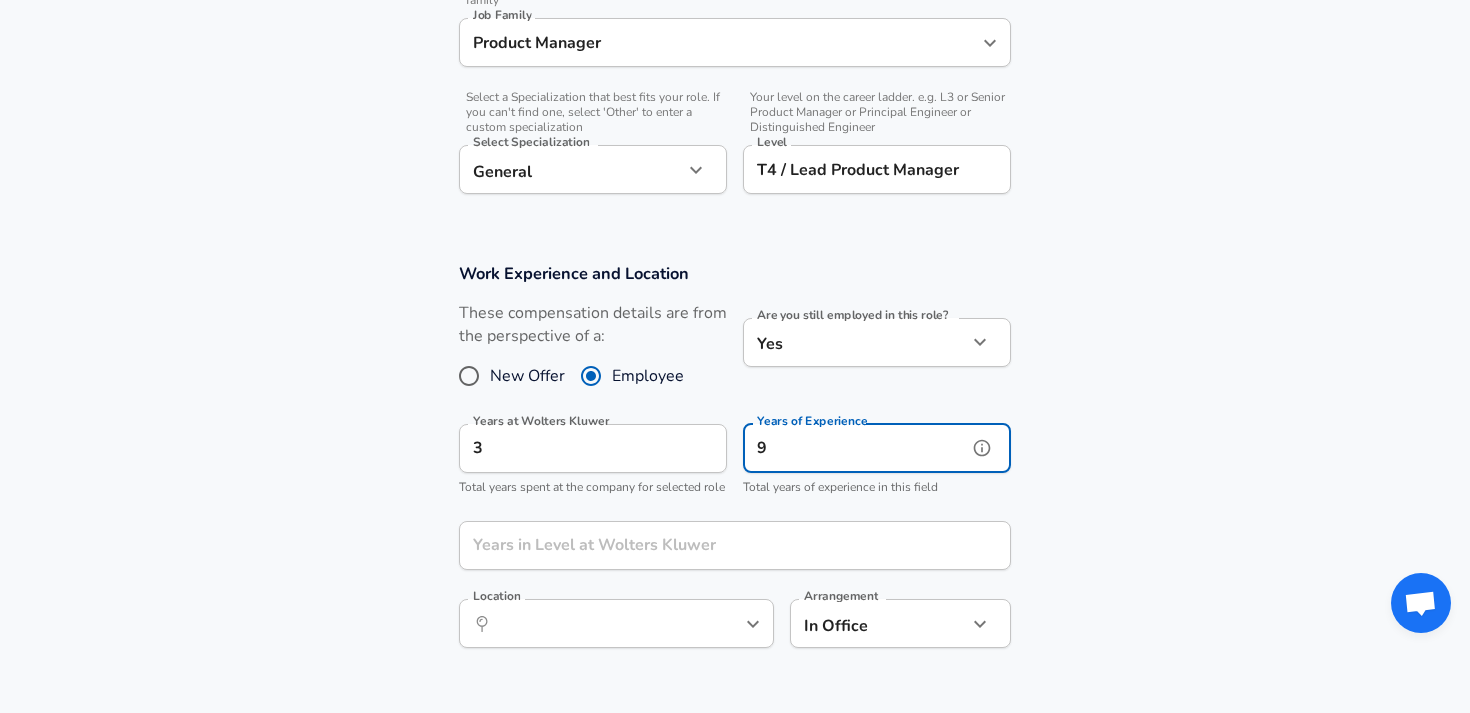 type on "9" 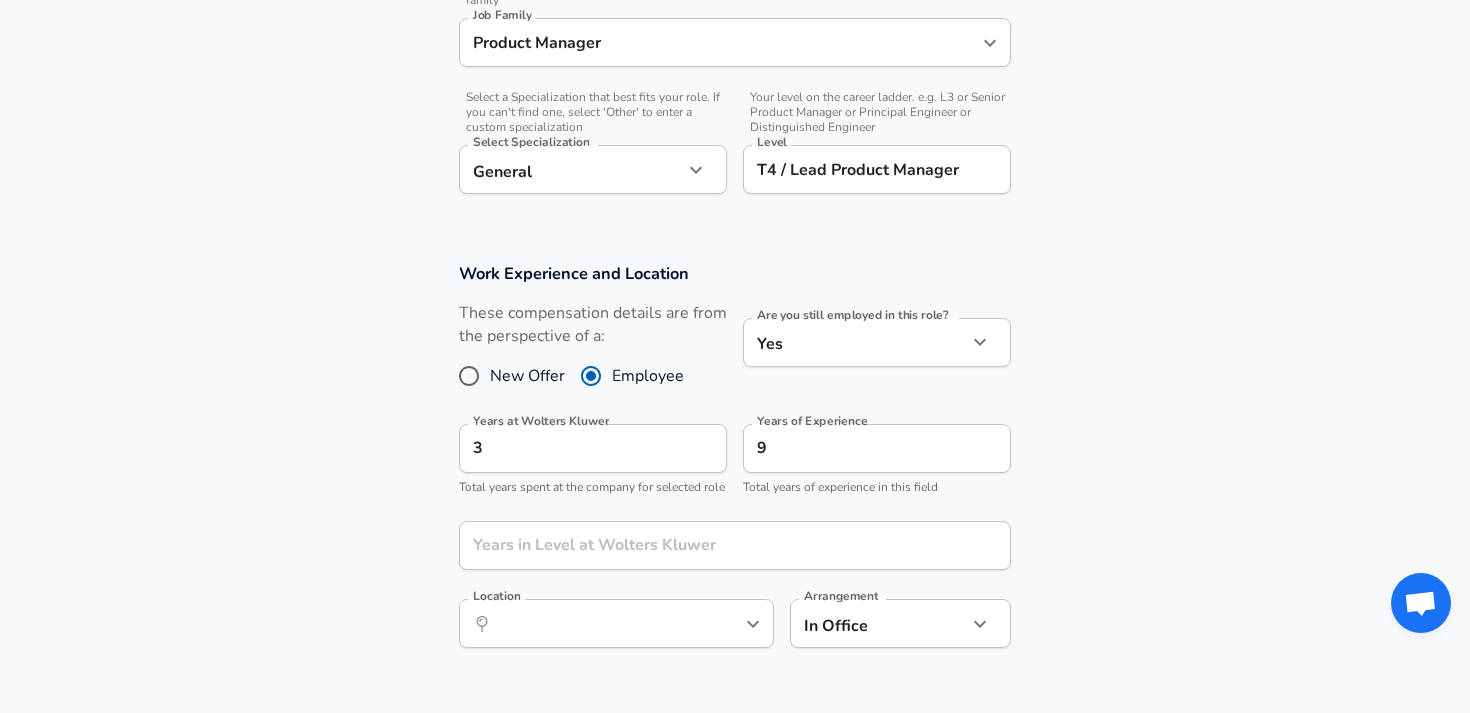 click on "Work Experience and Location These compensation details are from the perspective of a: New Offer Employee Are you still employed in this role? Yes yes Are you still employed in this role? Years at Wolters Kluwer 3 Years at Wolters Kluwer   Total years spent at the company for selected role Years of Experience 9 Years of Experience   Total years of experience in this field Years in Level at Wolters Kluwer Years in Level at Wolters Kluwer Location ​ Location Arrangement In Office office Arrangement" at bounding box center [735, 466] 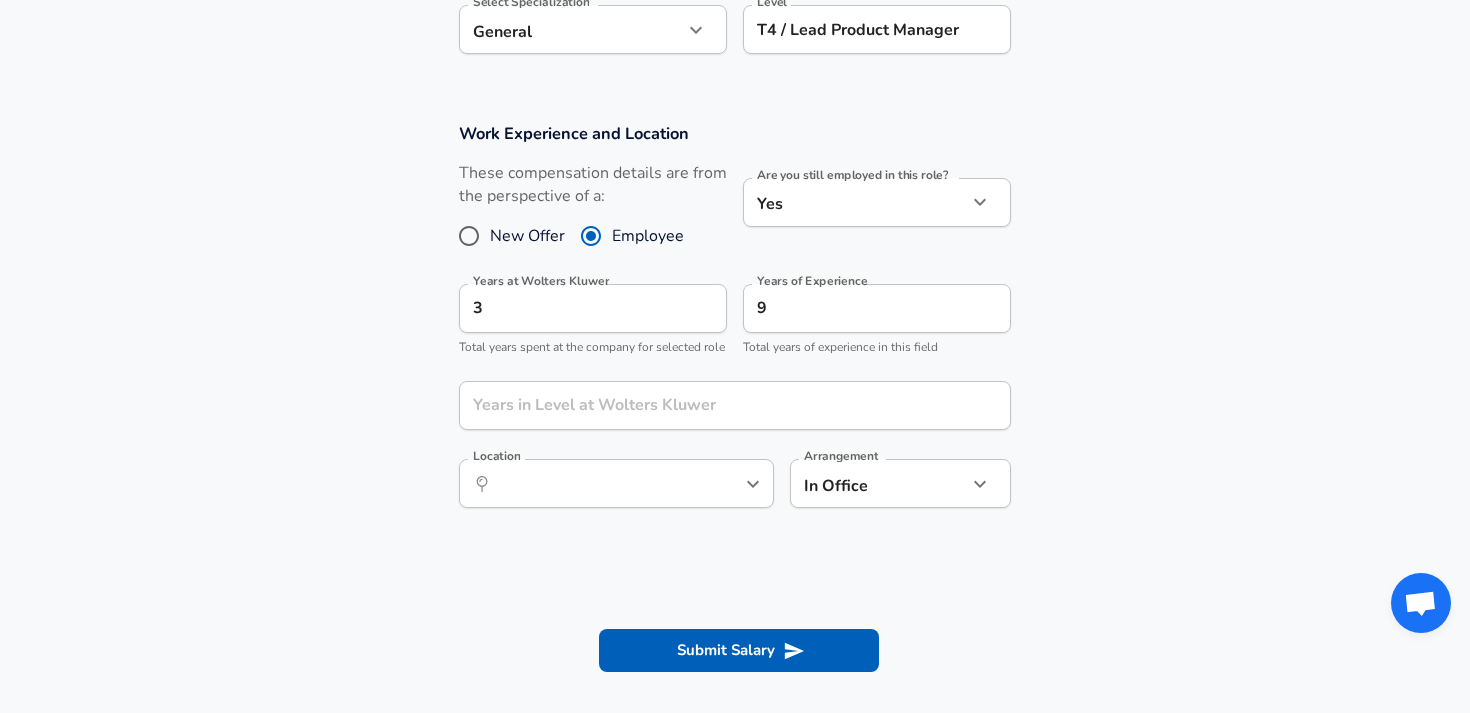 scroll, scrollTop: 800, scrollLeft: 0, axis: vertical 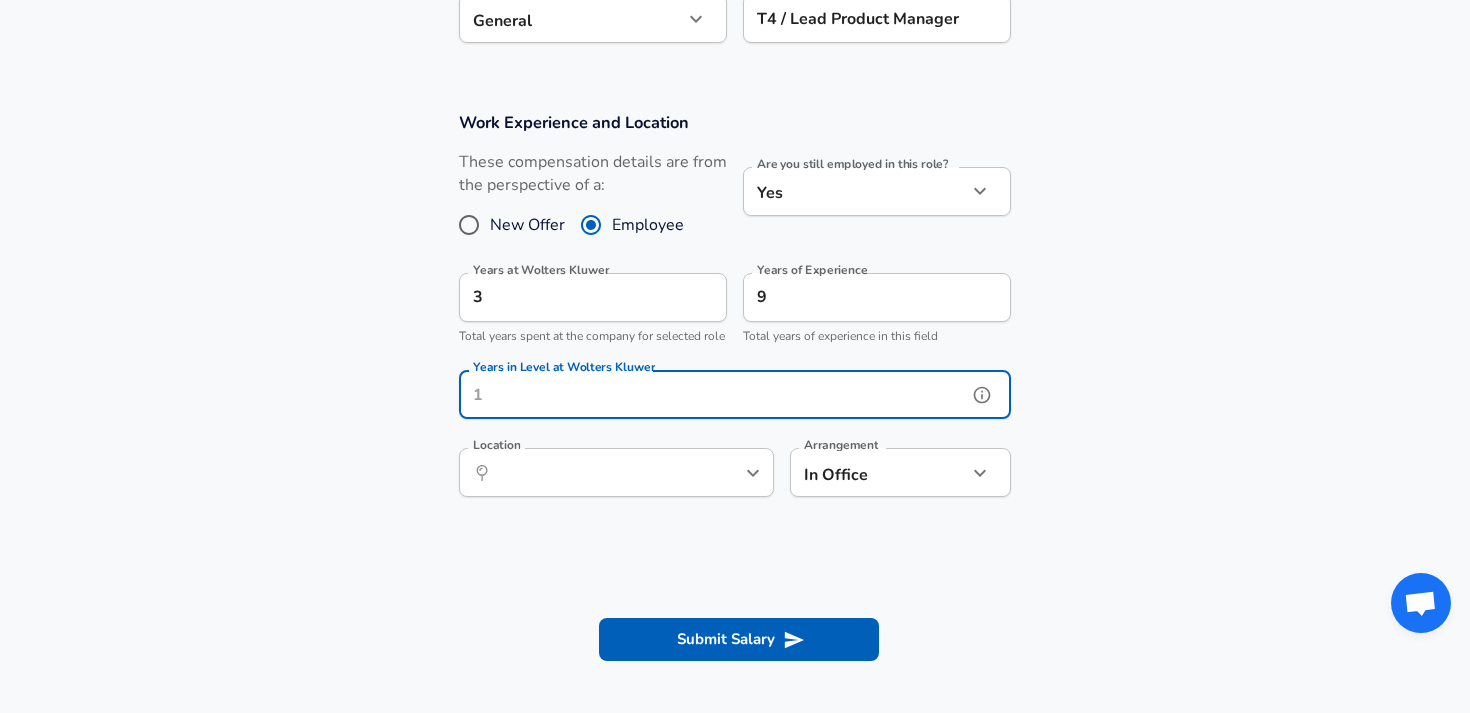 click on "Years in Level at Wolters Kluwer" at bounding box center (713, 394) 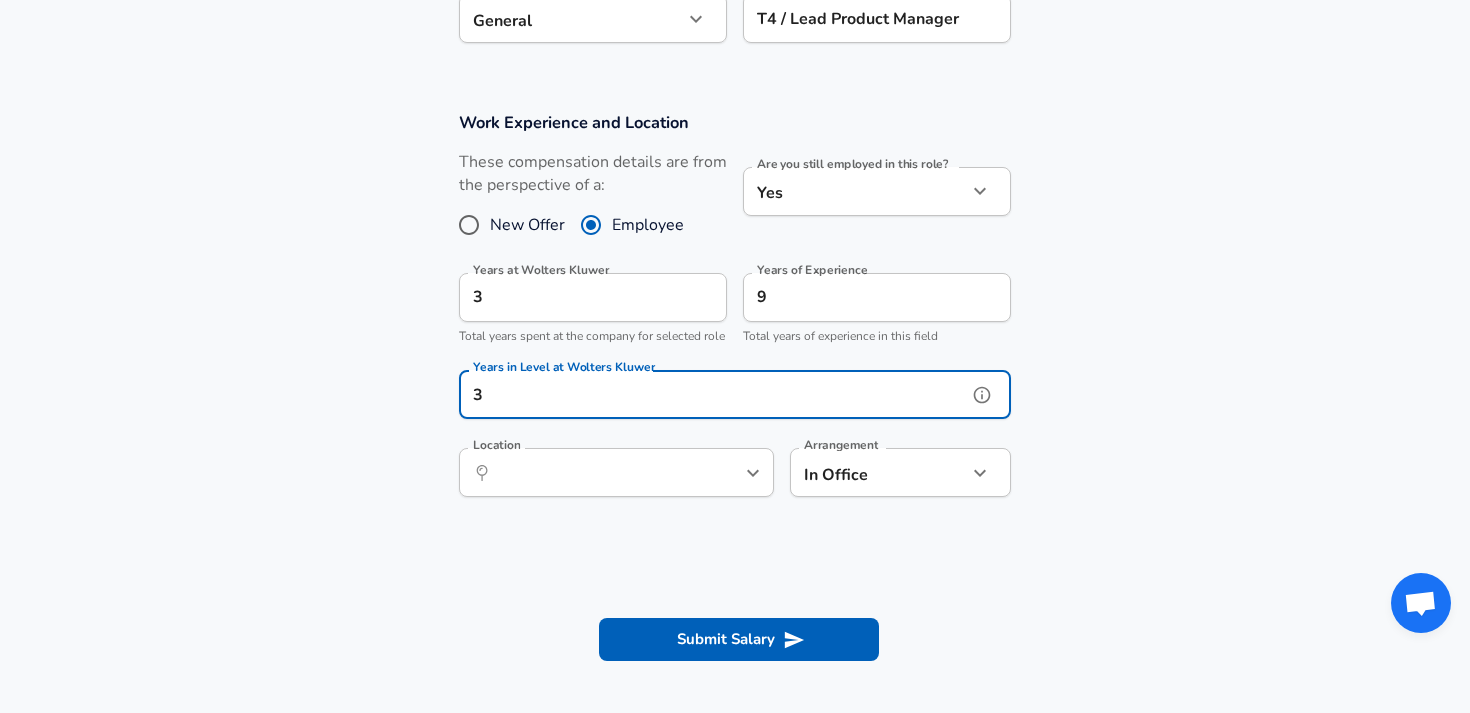 click on "​ Location" at bounding box center (616, 472) 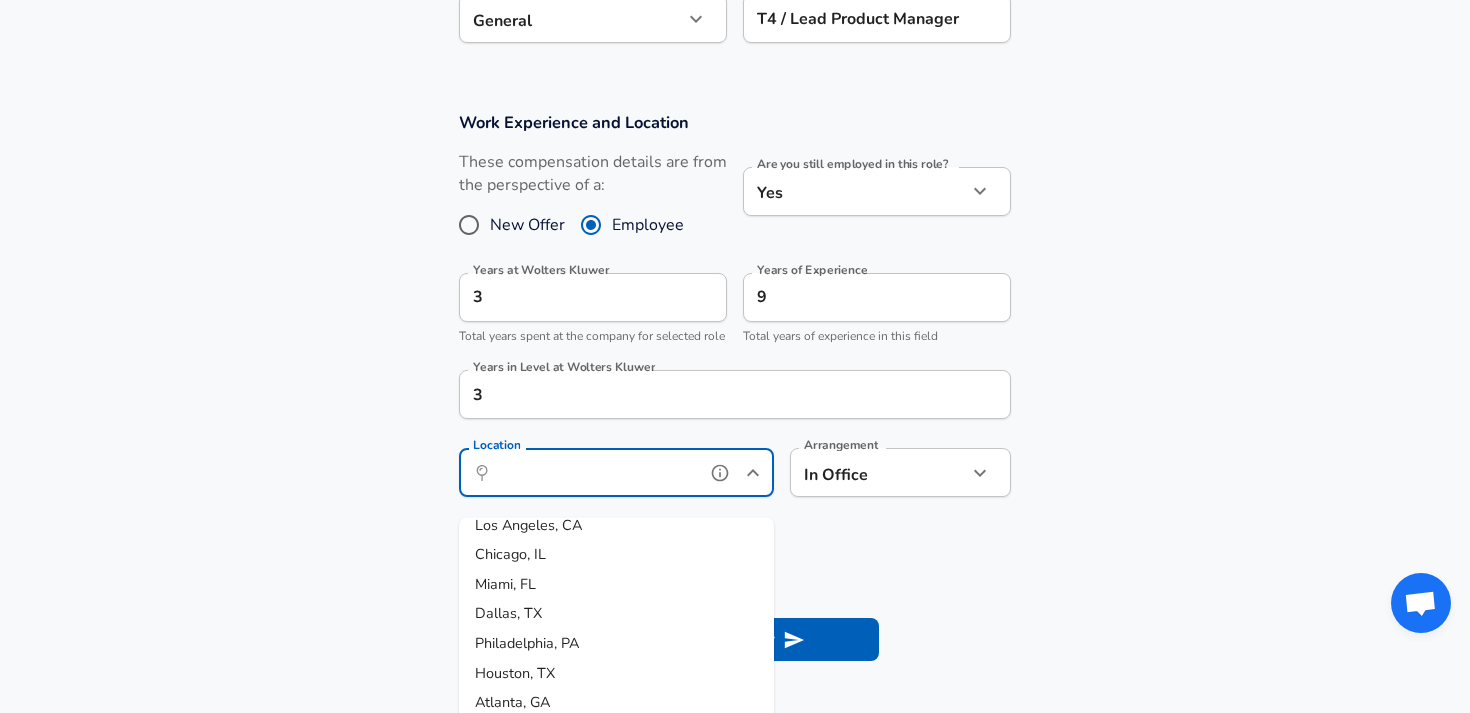 scroll, scrollTop: 56, scrollLeft: 0, axis: vertical 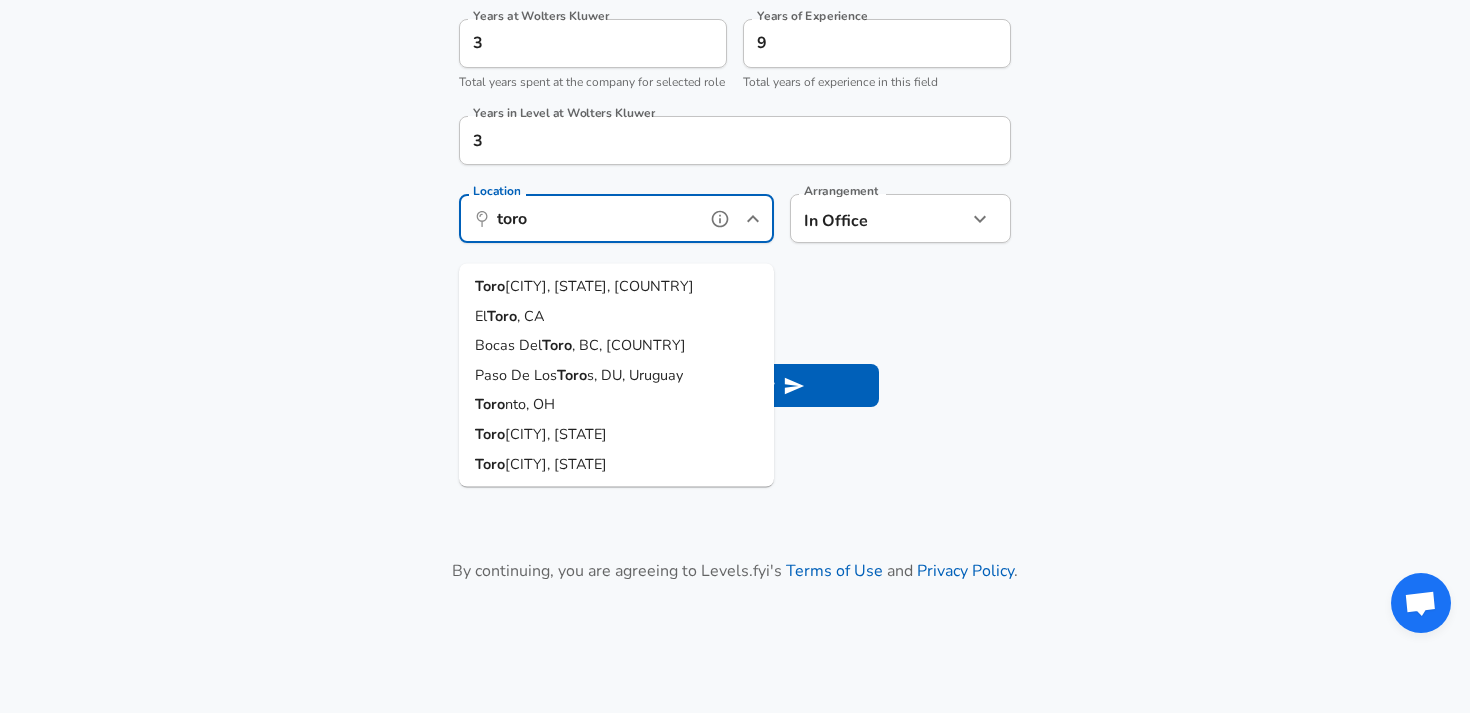 click on "[CITY], [STATE], [COUNTRY]" at bounding box center [599, 286] 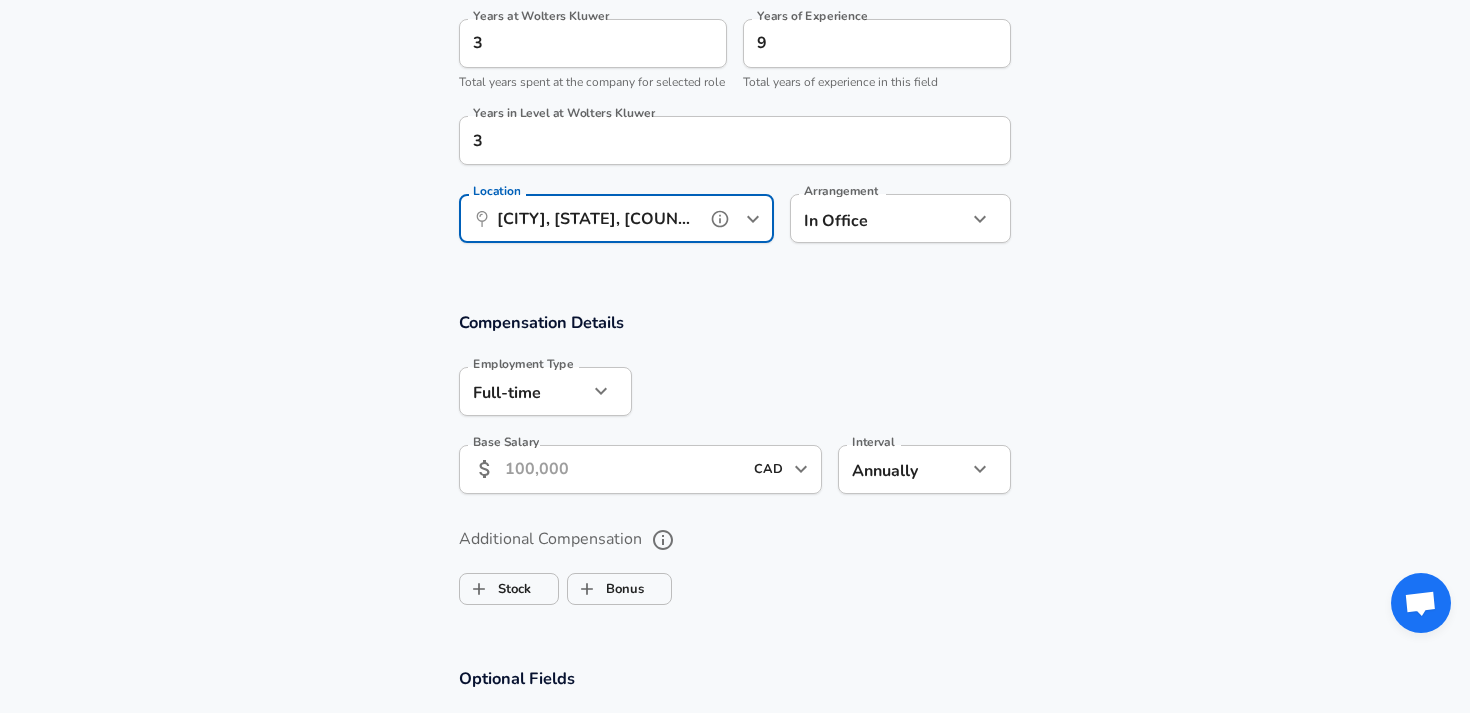 type on "[CITY], [STATE], [COUNTRY]" 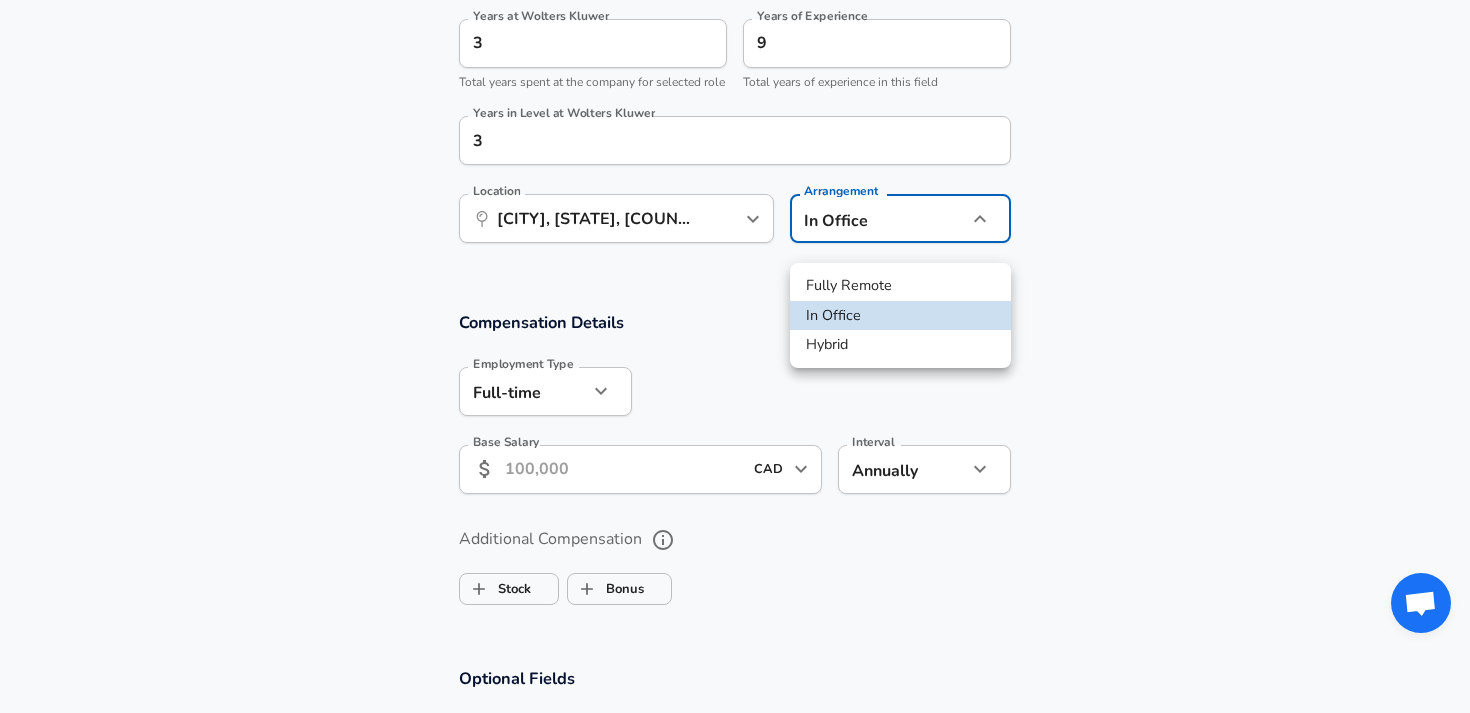 click on "Restart Add Your Salary Upload your offer letter   to verify your submission Enhance Privacy and Anonymity No Automatically hides specific fields until there are enough submissions to safely display the full details.   More Details Based on your submission and the data points that we have already collected, we will automatically hide and anonymize specific fields if there aren't enough data points to remain sufficiently anonymous. Company & Title Information   Enter the company you received your offer from Company Wolters Kluwer Company   Select the title that closest resembles your official title. This should be similar to the title that was present on your offer letter. Title Lead Product Manager Title   Select a job family that best fits your role. If you can't find one, select 'Other' to enter a custom job family Job Family Product Manager Job Family   Select a Specialization that best fits your role. If you can't find one, select 'Other' to enter a custom specialization Select Specialization General   3" at bounding box center [735, -698] 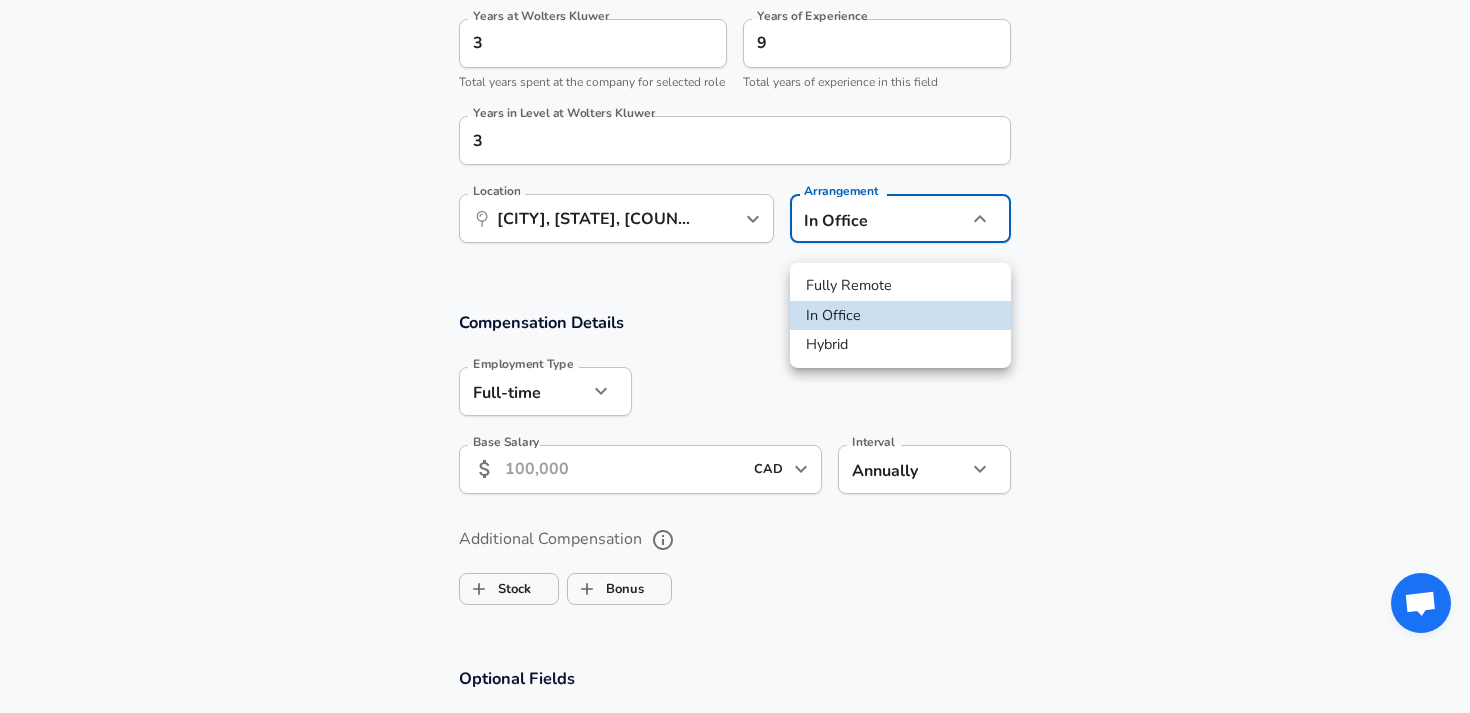 click on "Fully Remote" at bounding box center (900, 286) 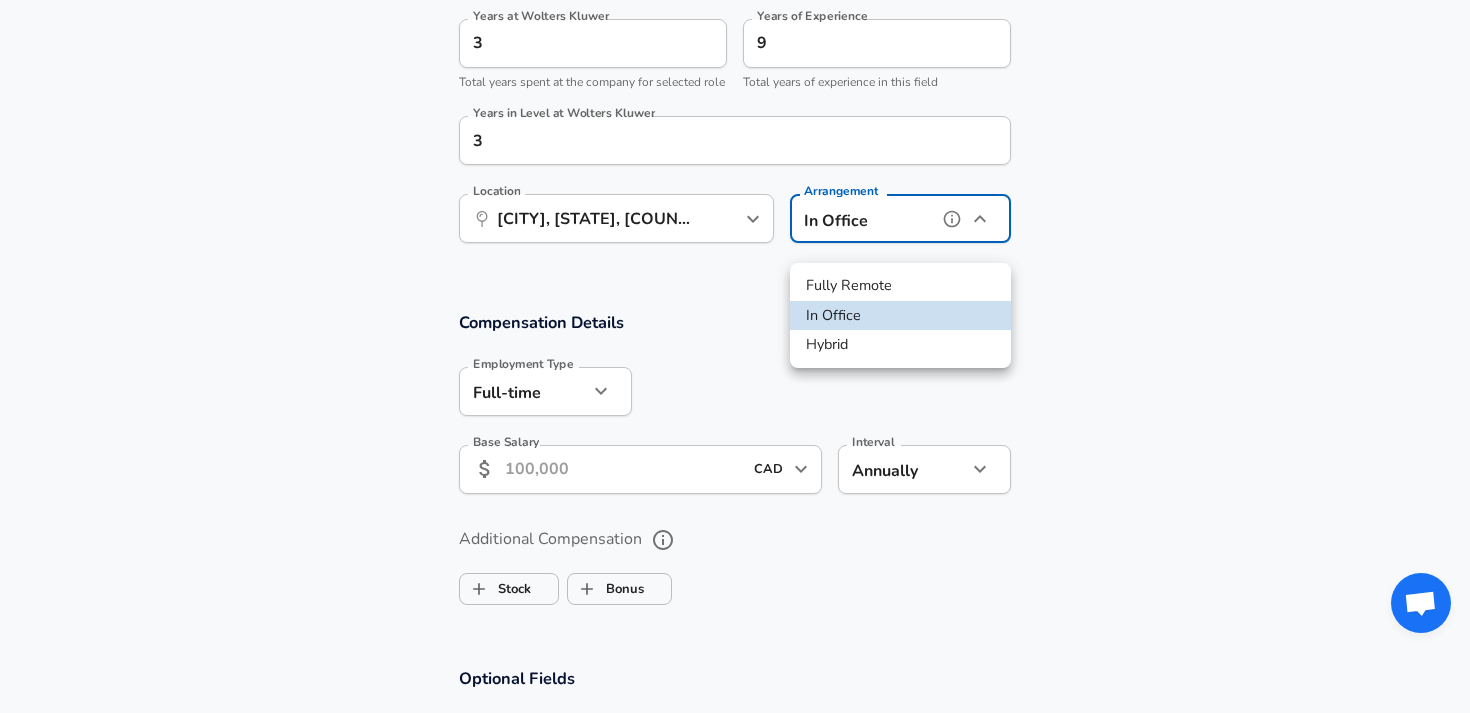 type on "remote" 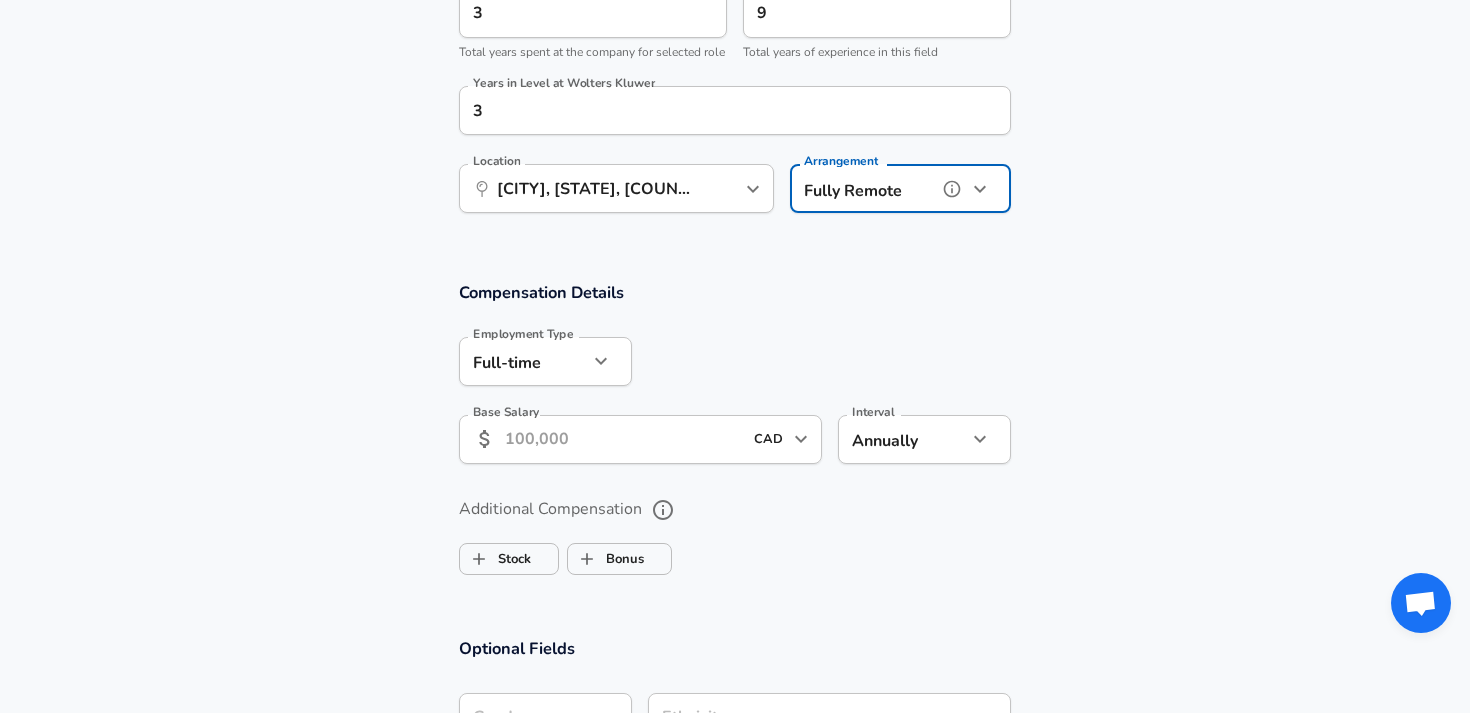 scroll, scrollTop: 1097, scrollLeft: 0, axis: vertical 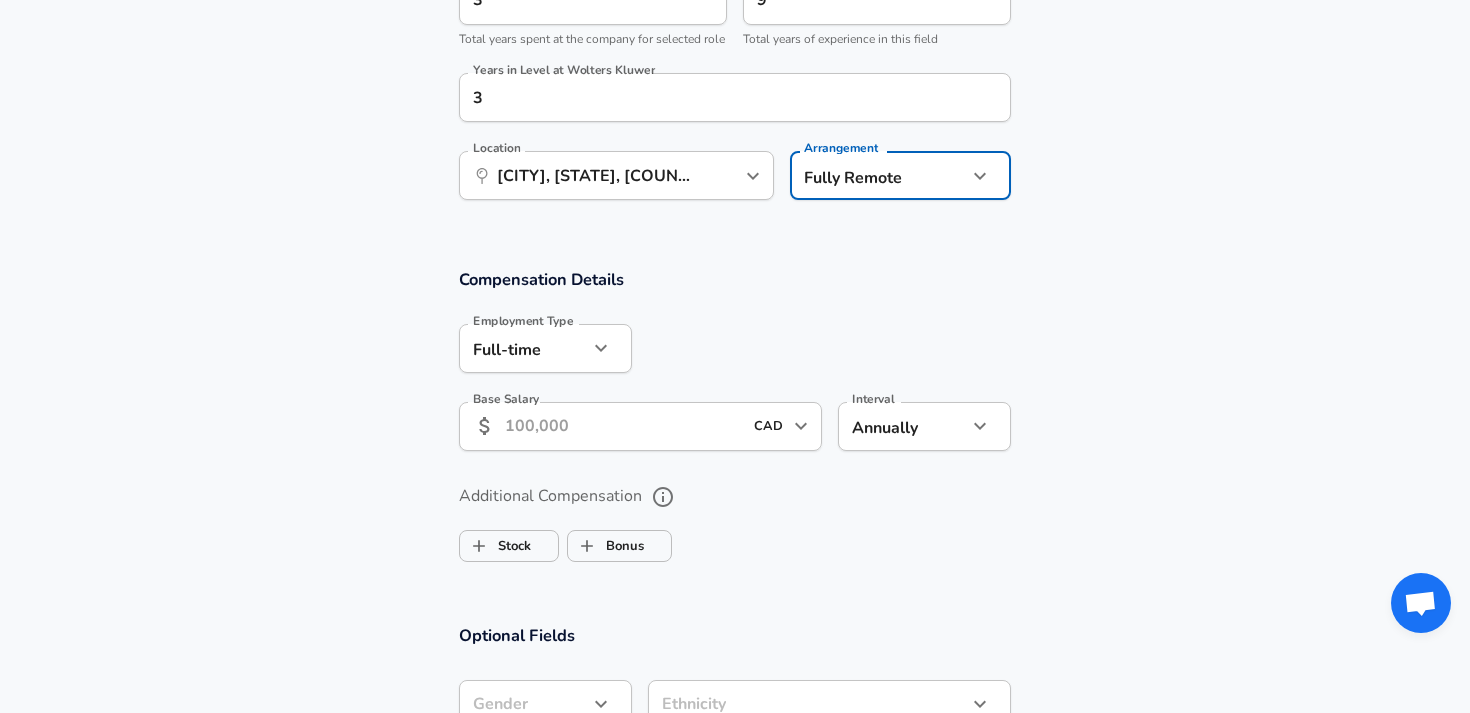 click on "Base Salary" at bounding box center [623, 426] 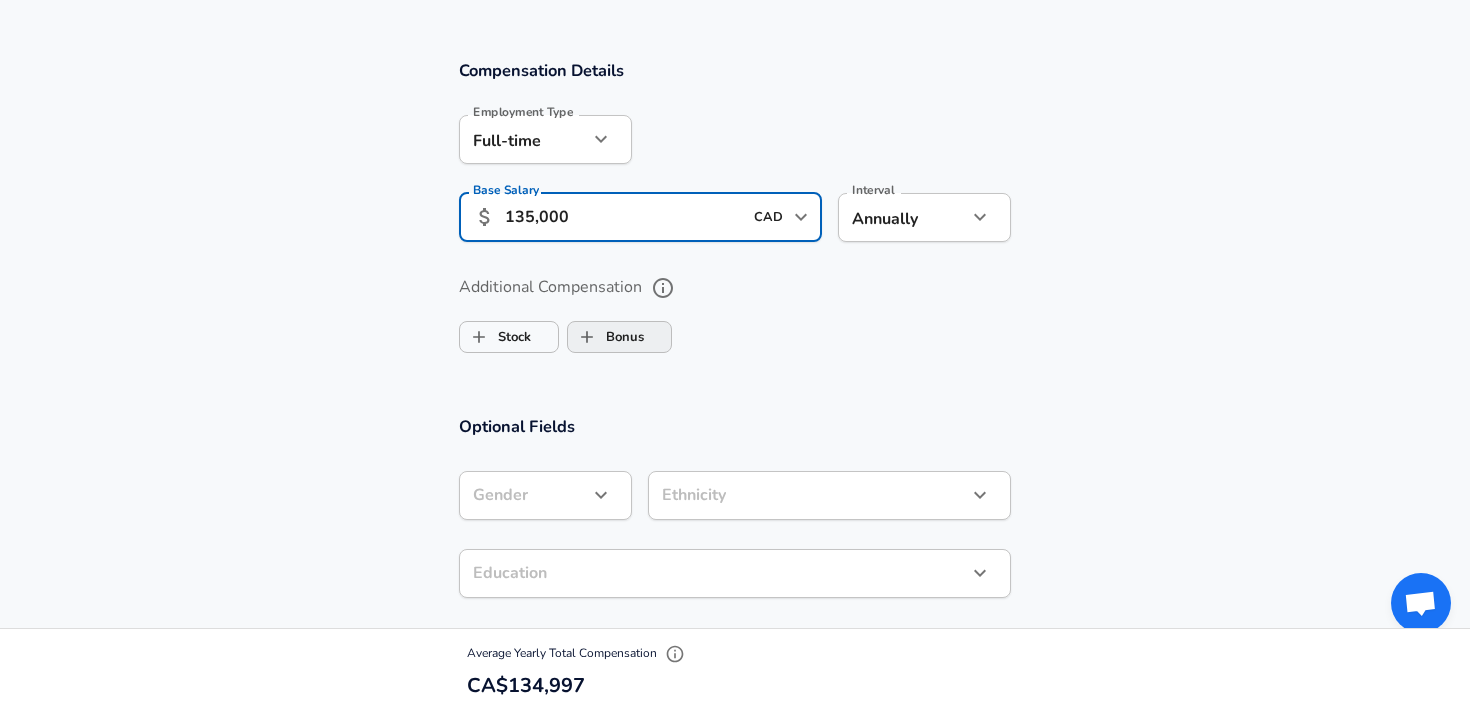 scroll, scrollTop: 1327, scrollLeft: 0, axis: vertical 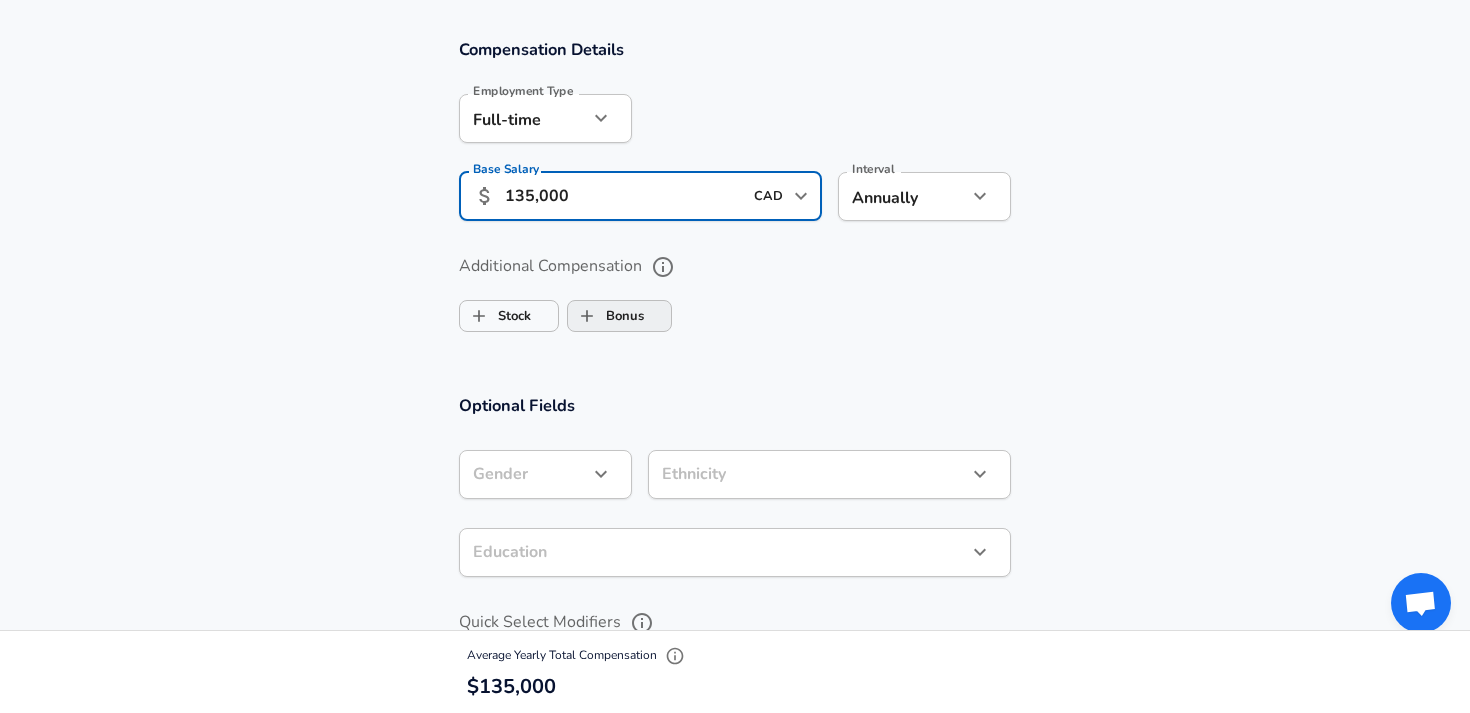 type on "135,000" 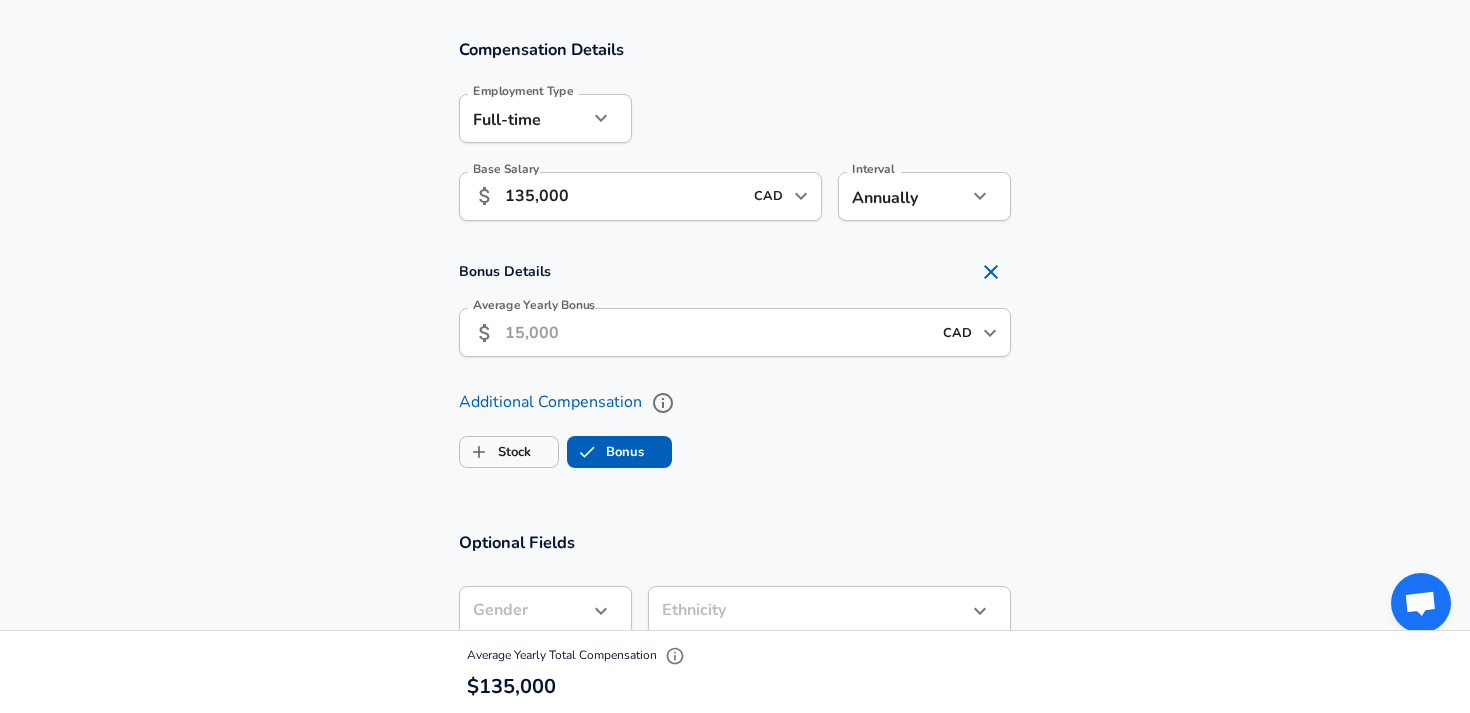 checkbox on "true" 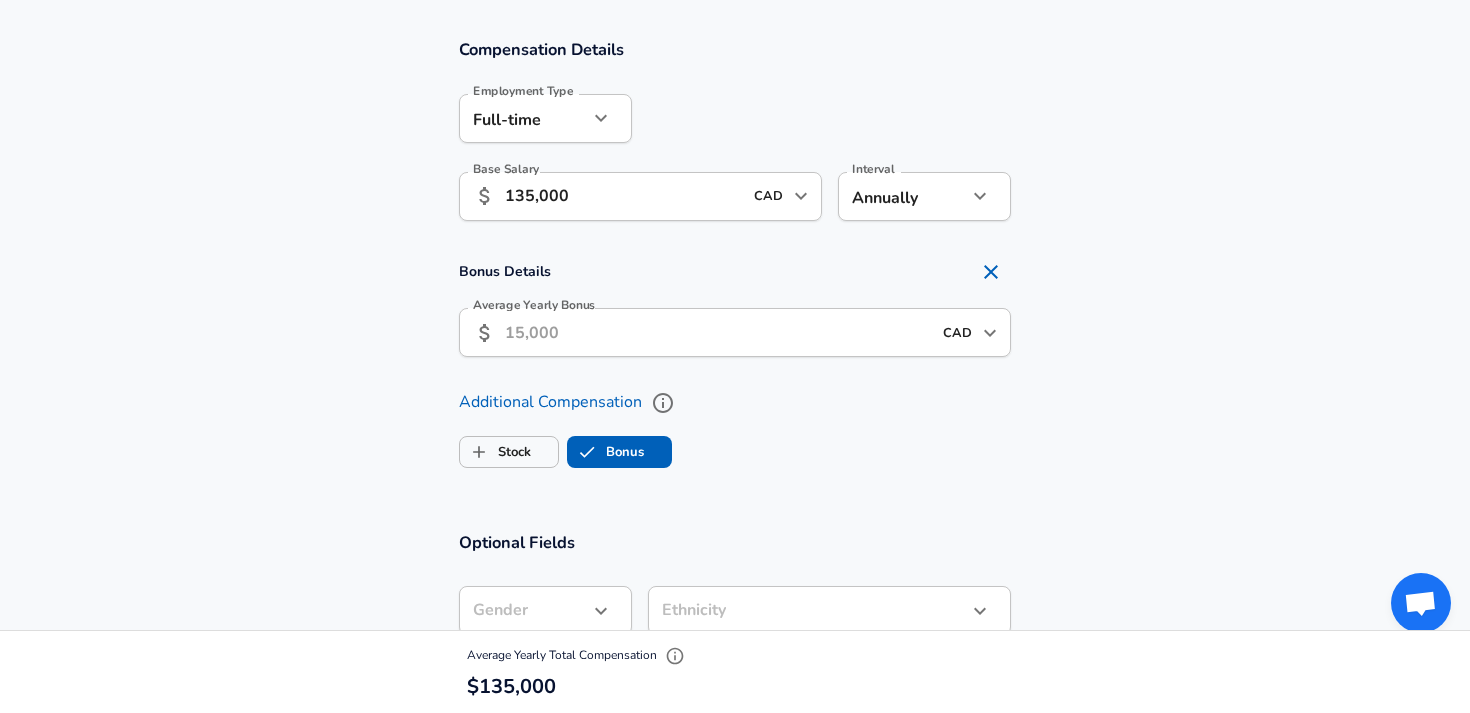 click on "135,000" at bounding box center (623, 196) 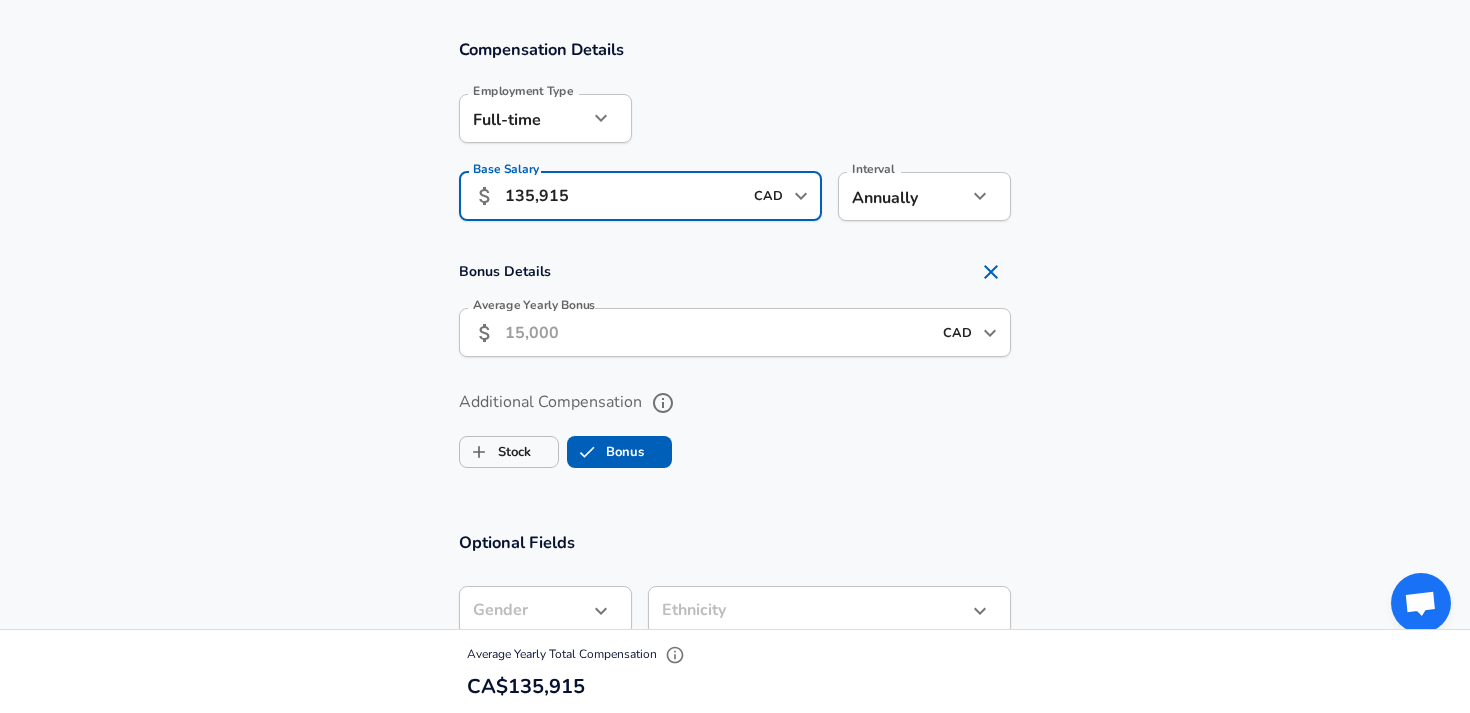 type on "135,915" 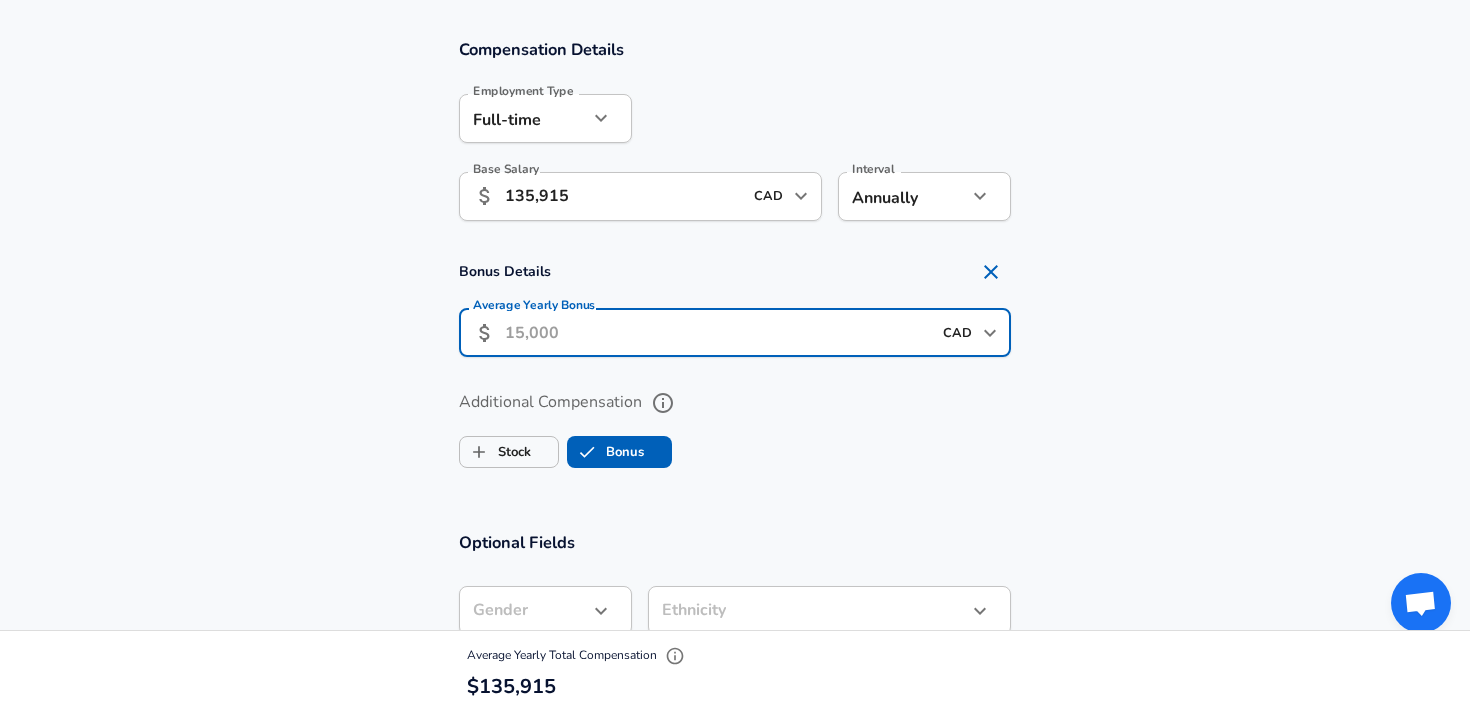 click on "Average Yearly Bonus" at bounding box center (718, 332) 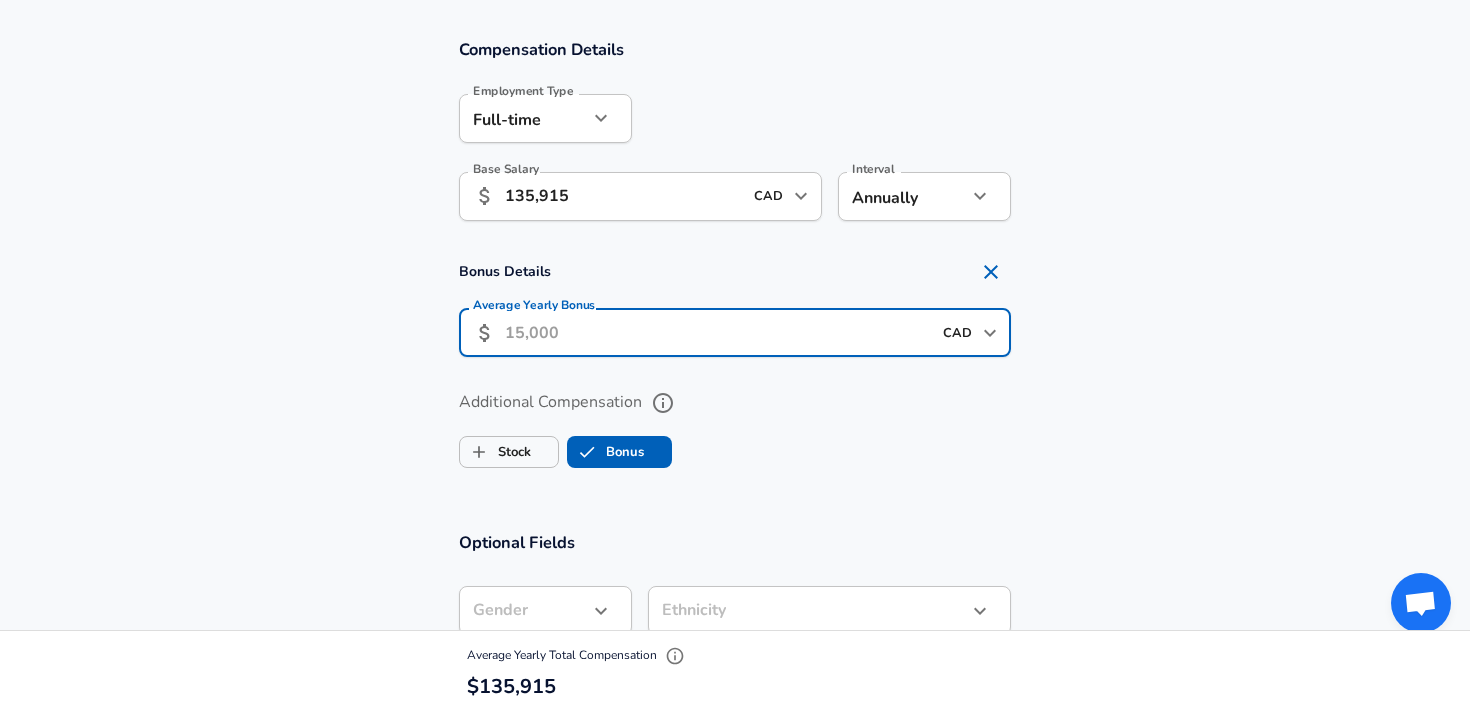 click on "Average Yearly Bonus" at bounding box center (718, 332) 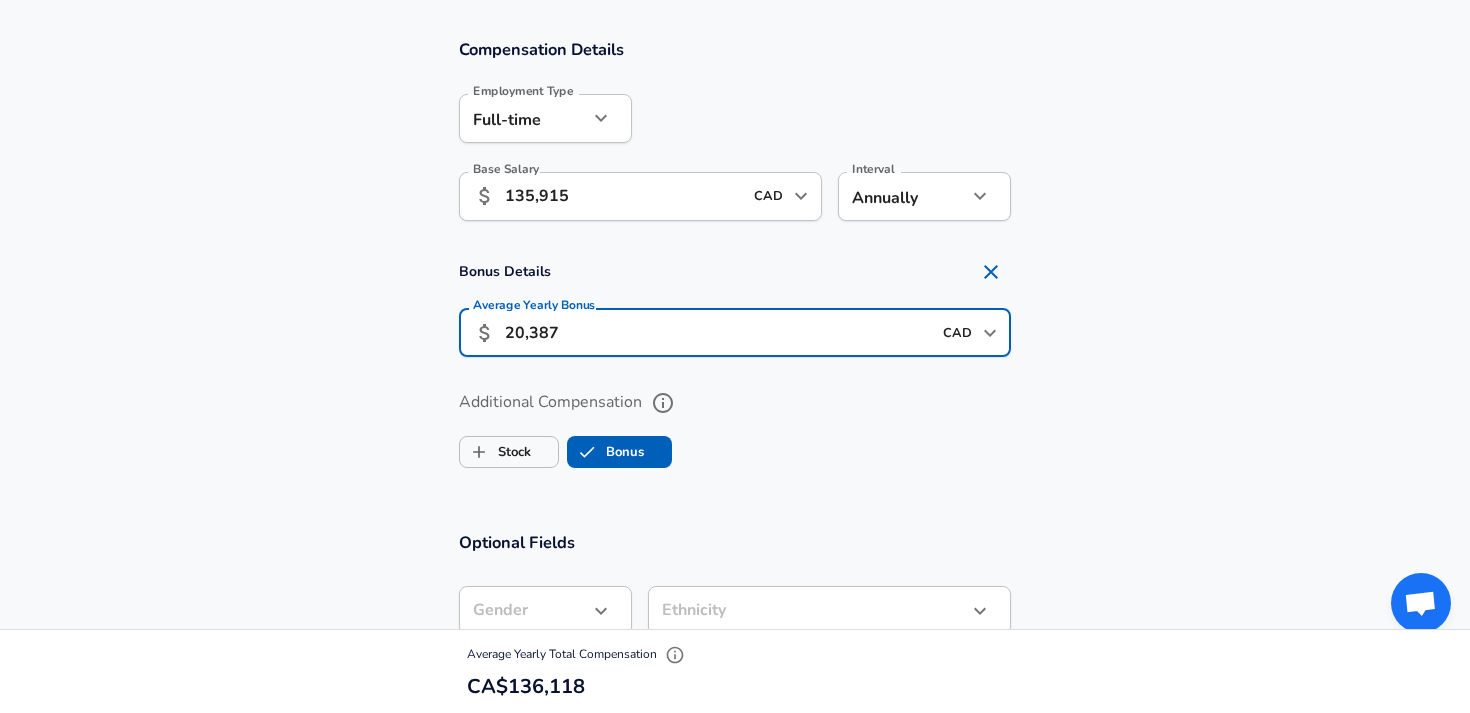 type on "20,387" 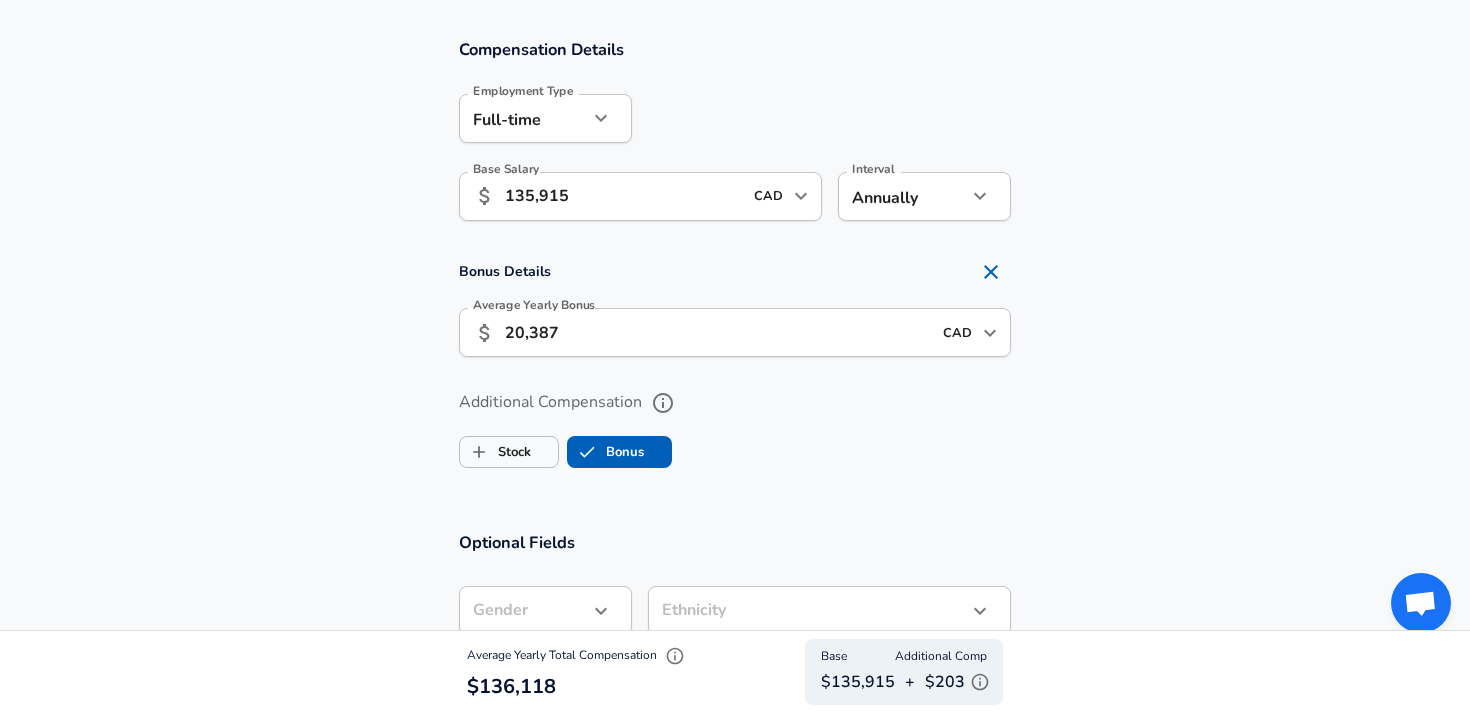 click on "Bonus Details  Average Yearly Bonus ​ 20,387 CAD ​ Average Yearly Bonus" at bounding box center [735, 311] 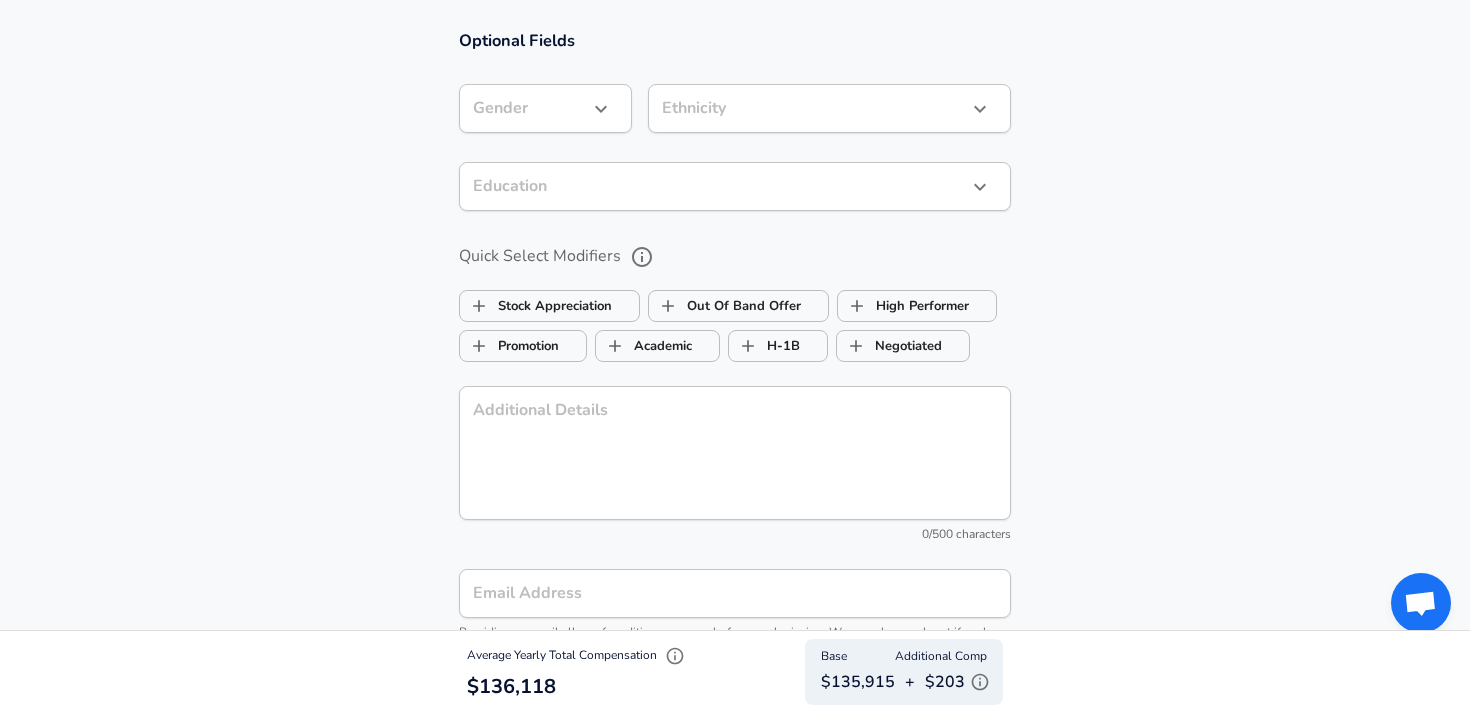 scroll, scrollTop: 1837, scrollLeft: 0, axis: vertical 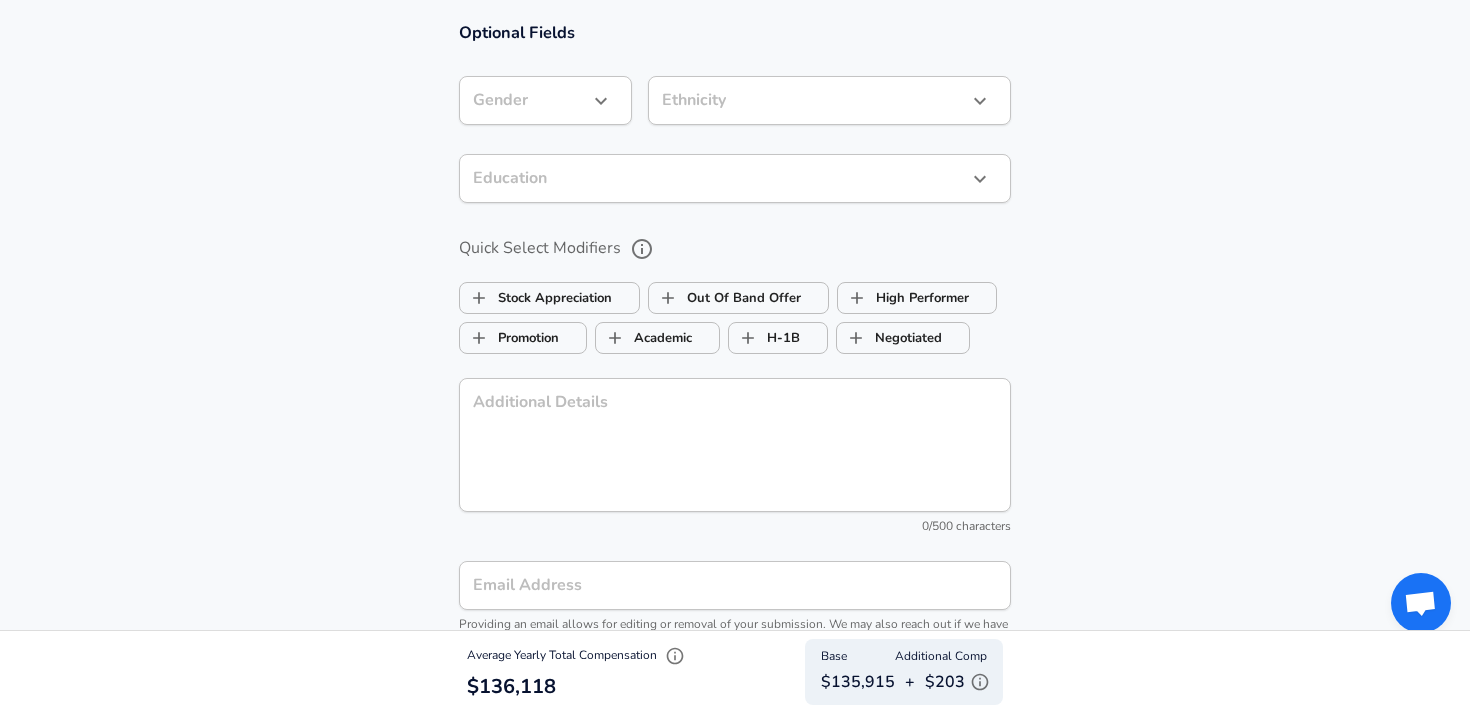 click on "Restart Add Your Salary Upload your offer letter   to verify your submission Enhance Privacy and Anonymity No Automatically hides specific fields until there are enough submissions to safely display the full details.   More Details Based on your submission and the data points that we have already collected, we will automatically hide and anonymize specific fields if there aren't enough data points to remain sufficiently anonymous. Company & Title Information   Enter the company you received your offer from Company Wolters Kluwer Company   Select the title that closest resembles your official title. This should be similar to the title that was present on your offer letter. Title Lead Product Manager Title   Select a job family that best fits your role. If you can't find one, select 'Other' to enter a custom job family Job Family Product Manager Job Family   Select a Specialization that best fits your role. If you can't find one, select 'Other' to enter a custom specialization Select Specialization General   3" at bounding box center (735, -1481) 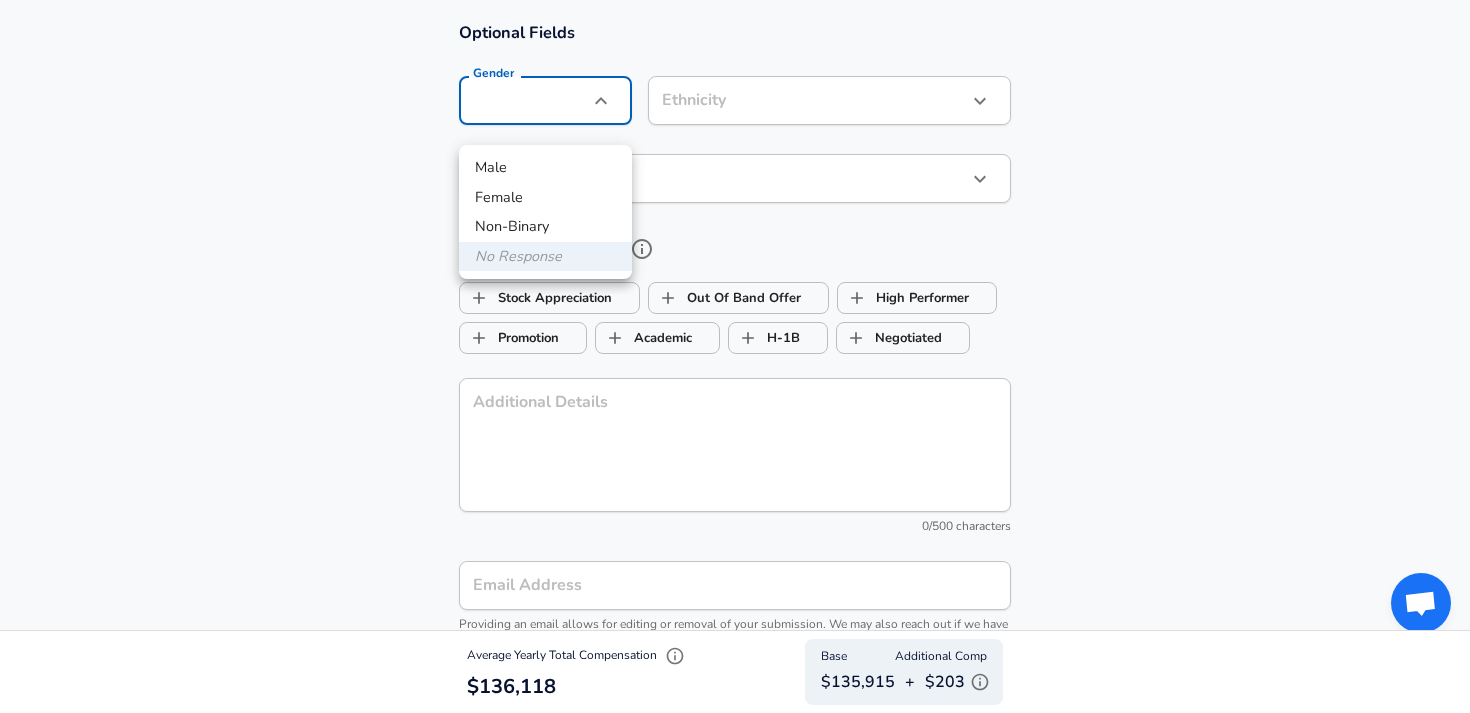 click on "Male" at bounding box center [545, 168] 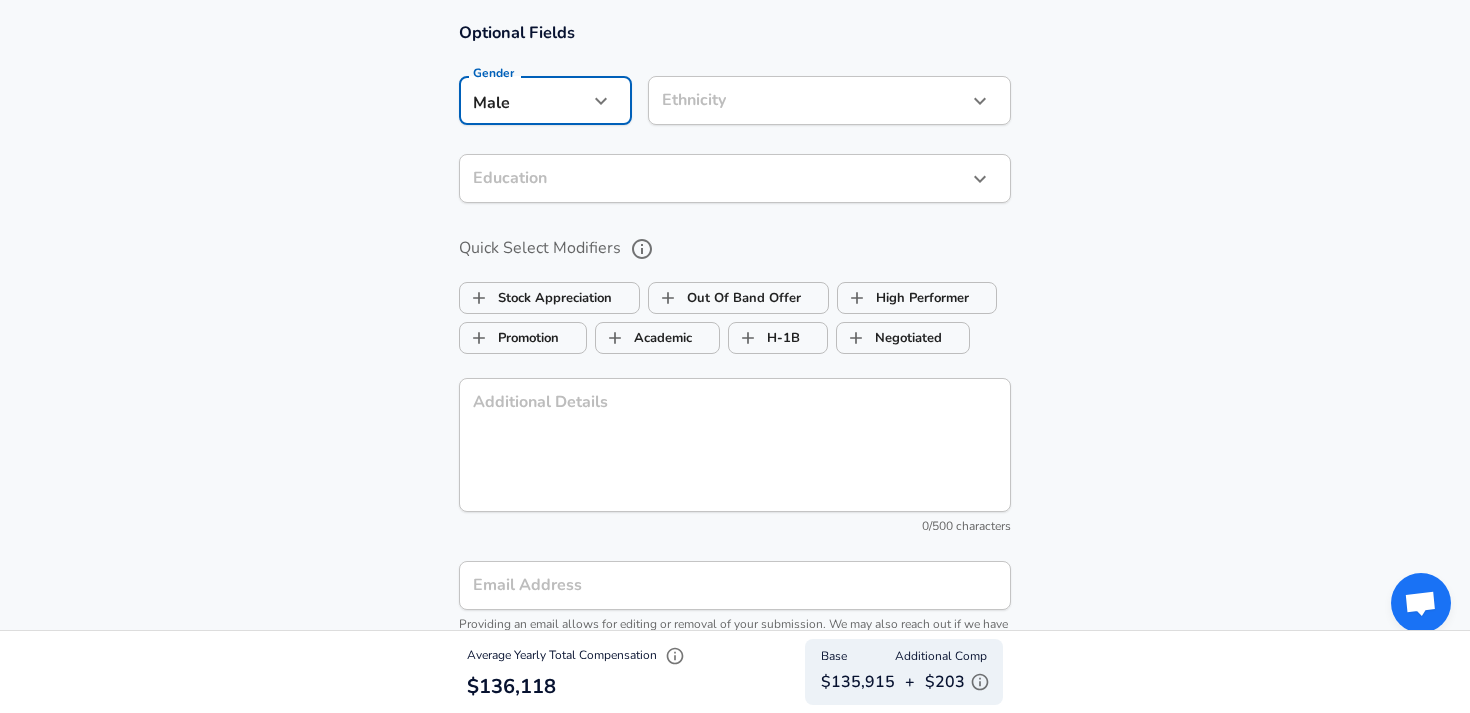 click on "Restart Add Your Salary Upload your offer letter   to verify your submission Enhance Privacy and Anonymity No Automatically hides specific fields until there are enough submissions to safely display the full details.   More Details Based on your submission and the data points that we have already collected, we will automatically hide and anonymize specific fields if there aren't enough data points to remain sufficiently anonymous. Company & Title Information   Enter the company you received your offer from Company Wolters Kluwer Company   Select the title that closest resembles your official title. This should be similar to the title that was present on your offer letter. Title Lead Product Manager Title   Select a job family that best fits your role. If you can't find one, select 'Other' to enter a custom job family Job Family Product Manager Job Family   Select a Specialization that best fits your role. If you can't find one, select 'Other' to enter a custom specialization Select Specialization General   3" at bounding box center (735, -1481) 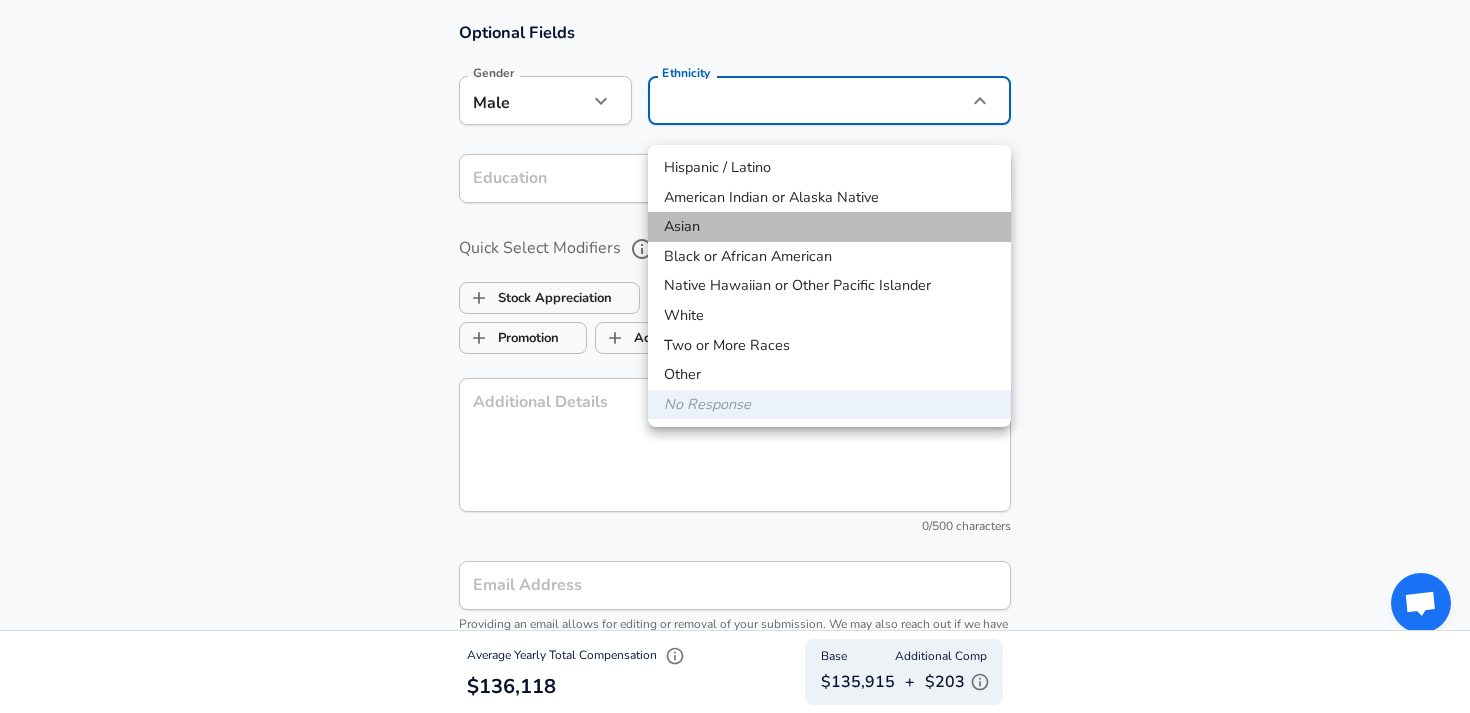 click on "Asian" at bounding box center (829, 227) 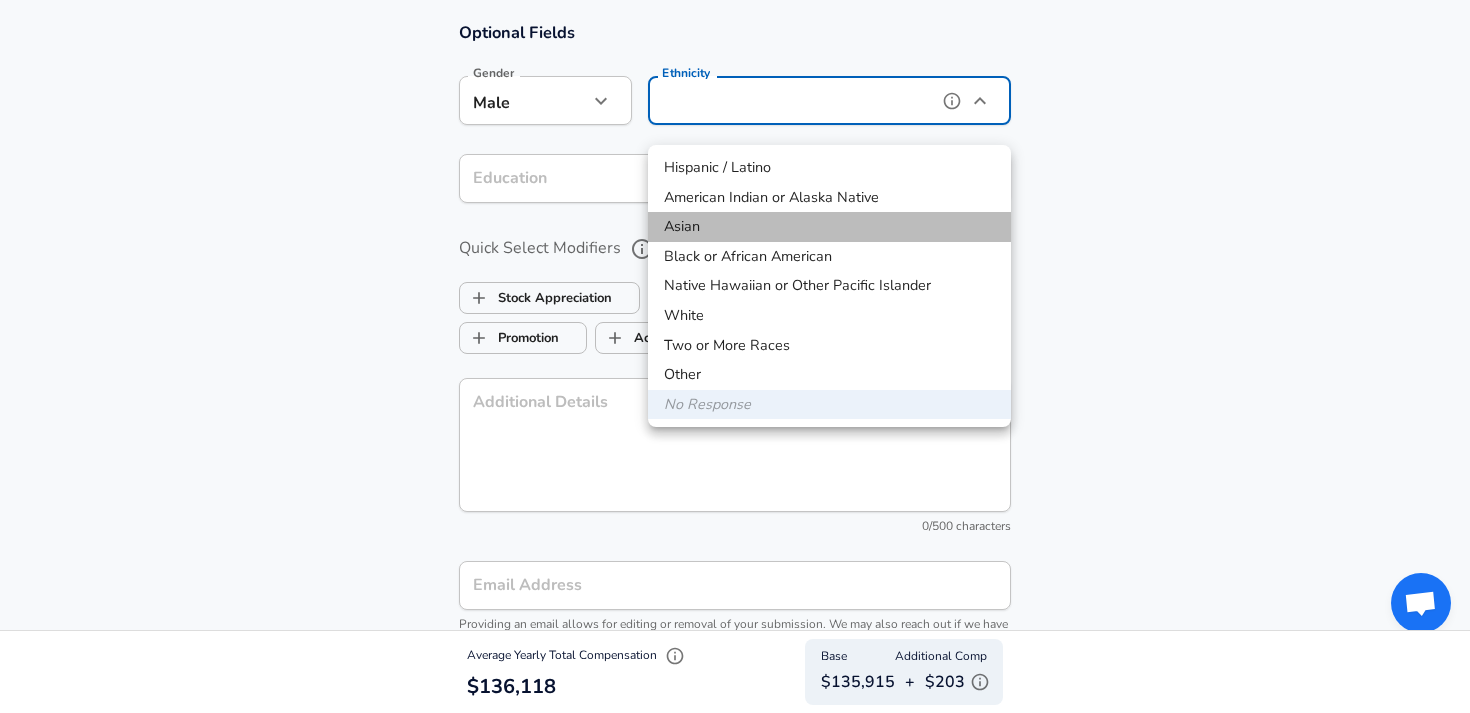 type on "Asian" 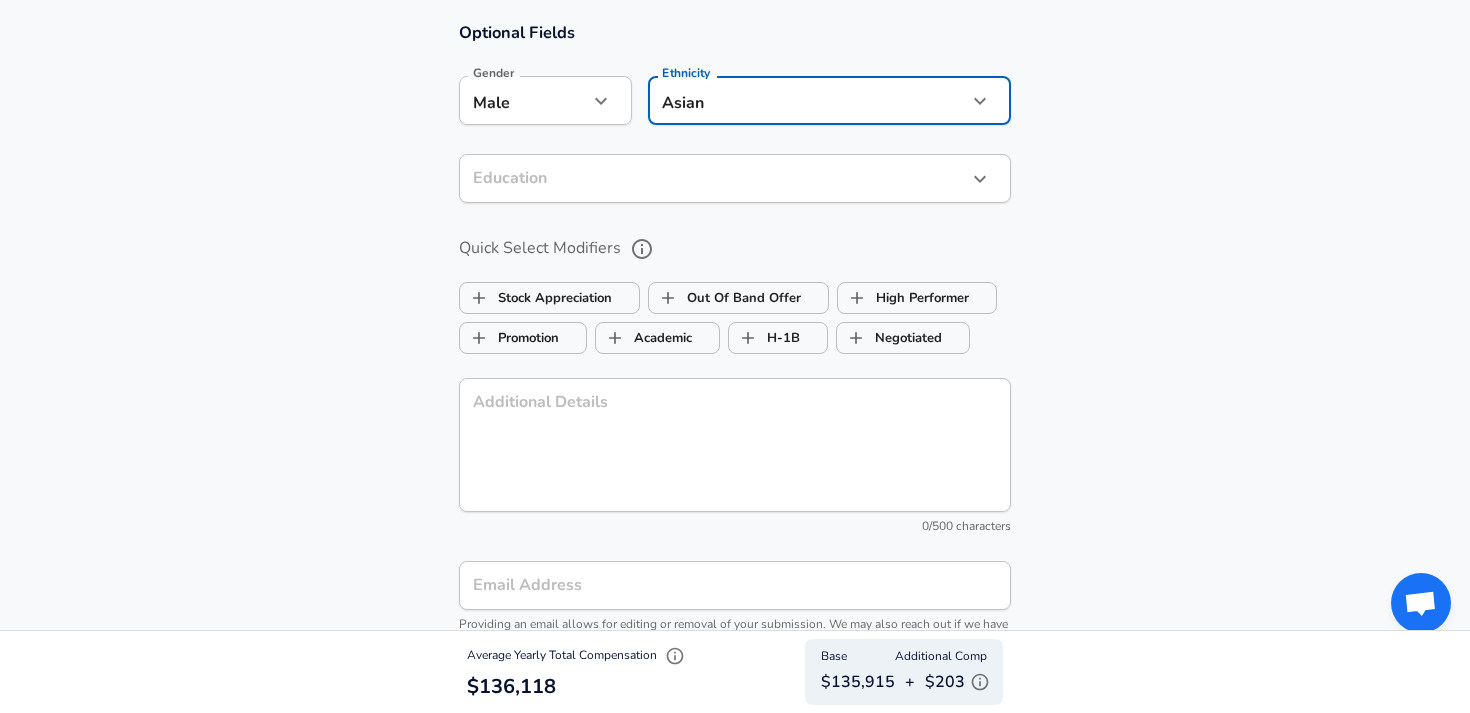 click on "Restart Add Your Salary Upload your offer letter   to verify your submission Enhance Privacy and Anonymity No Automatically hides specific fields until there are enough submissions to safely display the full details.   More Details Based on your submission and the data points that we have already collected, we will automatically hide and anonymize specific fields if there aren't enough data points to remain sufficiently anonymous. Company & Title Information   Enter the company you received your offer from Company Wolters Kluwer Company   Select the title that closest resembles your official title. This should be similar to the title that was present on your offer letter. Title Lead Product Manager Title   Select a job family that best fits your role. If you can't find one, select 'Other' to enter a custom job family Job Family Product Manager Job Family   Select a Specialization that best fits your role. If you can't find one, select 'Other' to enter a custom specialization Select Specialization General   3" at bounding box center [735, -1481] 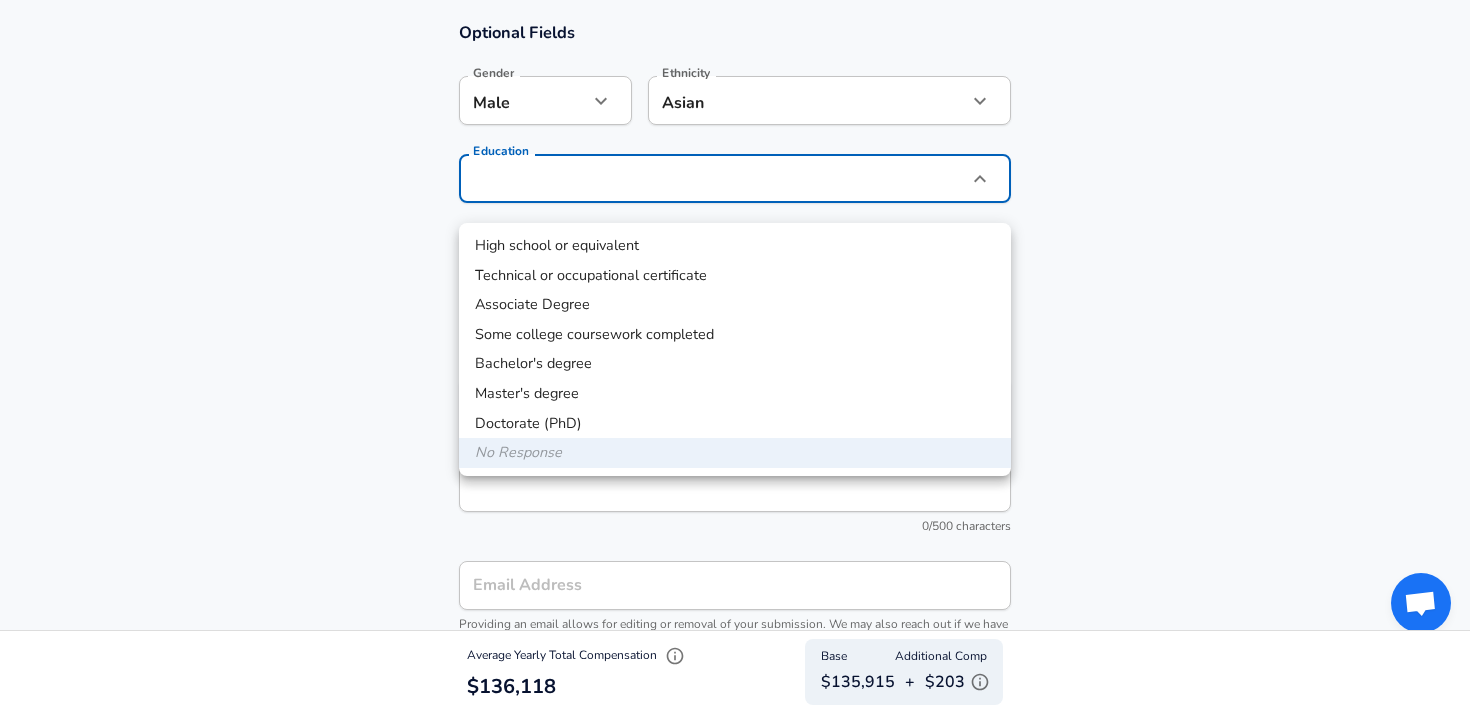 click on "Master's degree" at bounding box center (735, 394) 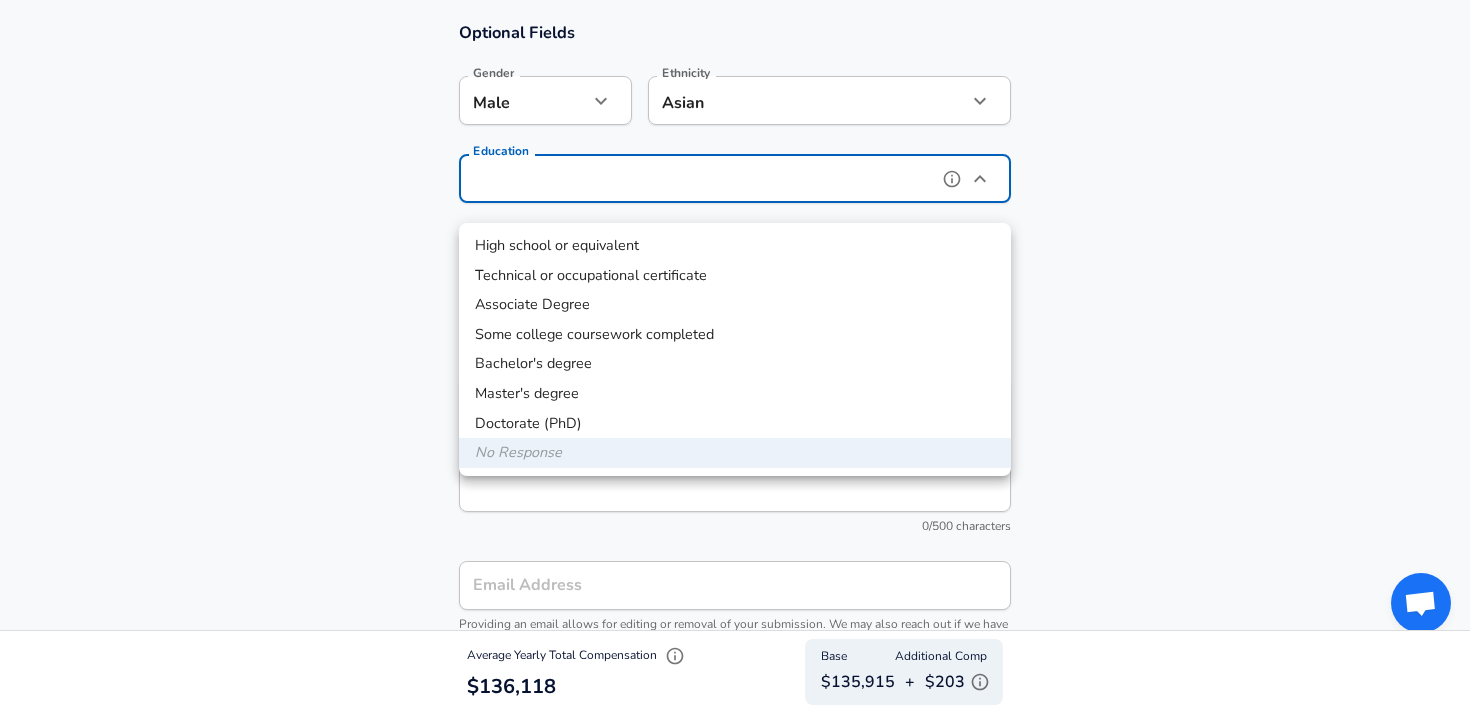 type on "Masters degree" 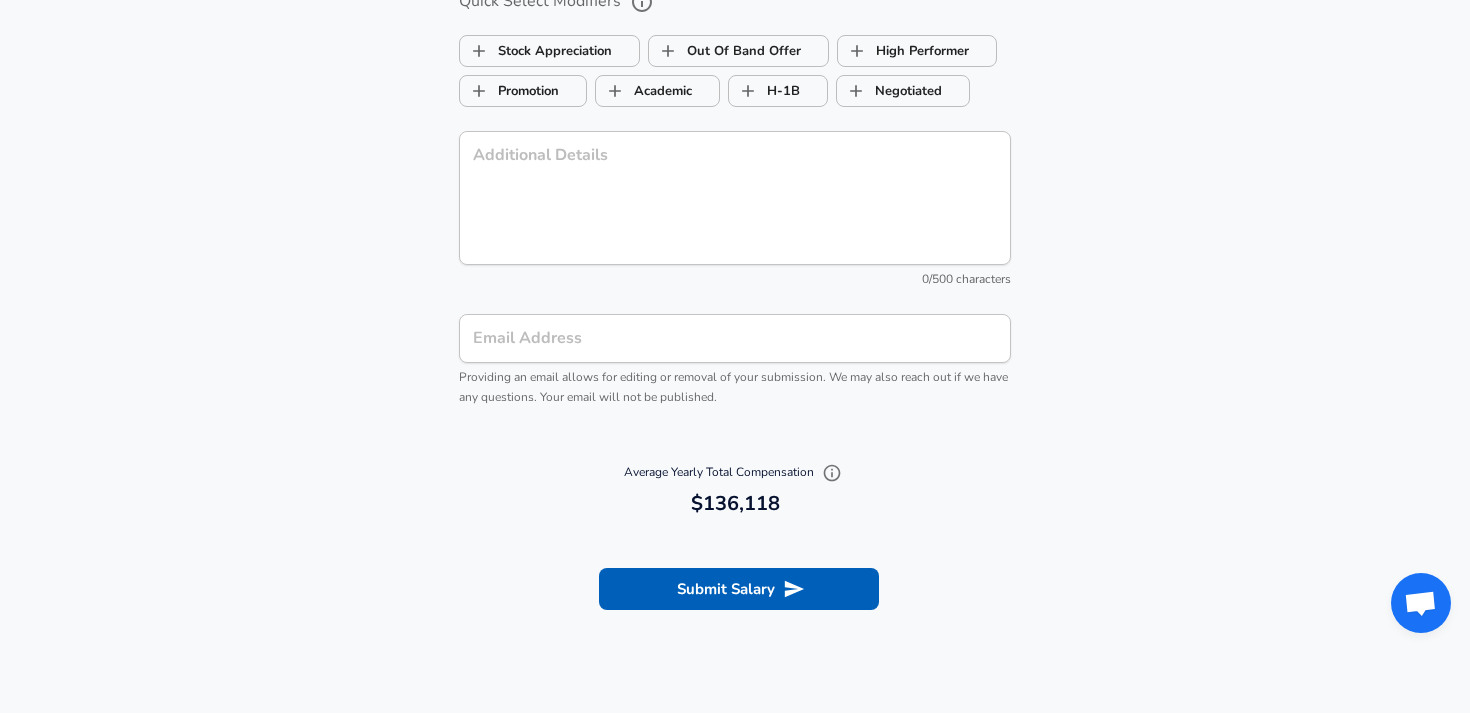 scroll, scrollTop: 2090, scrollLeft: 0, axis: vertical 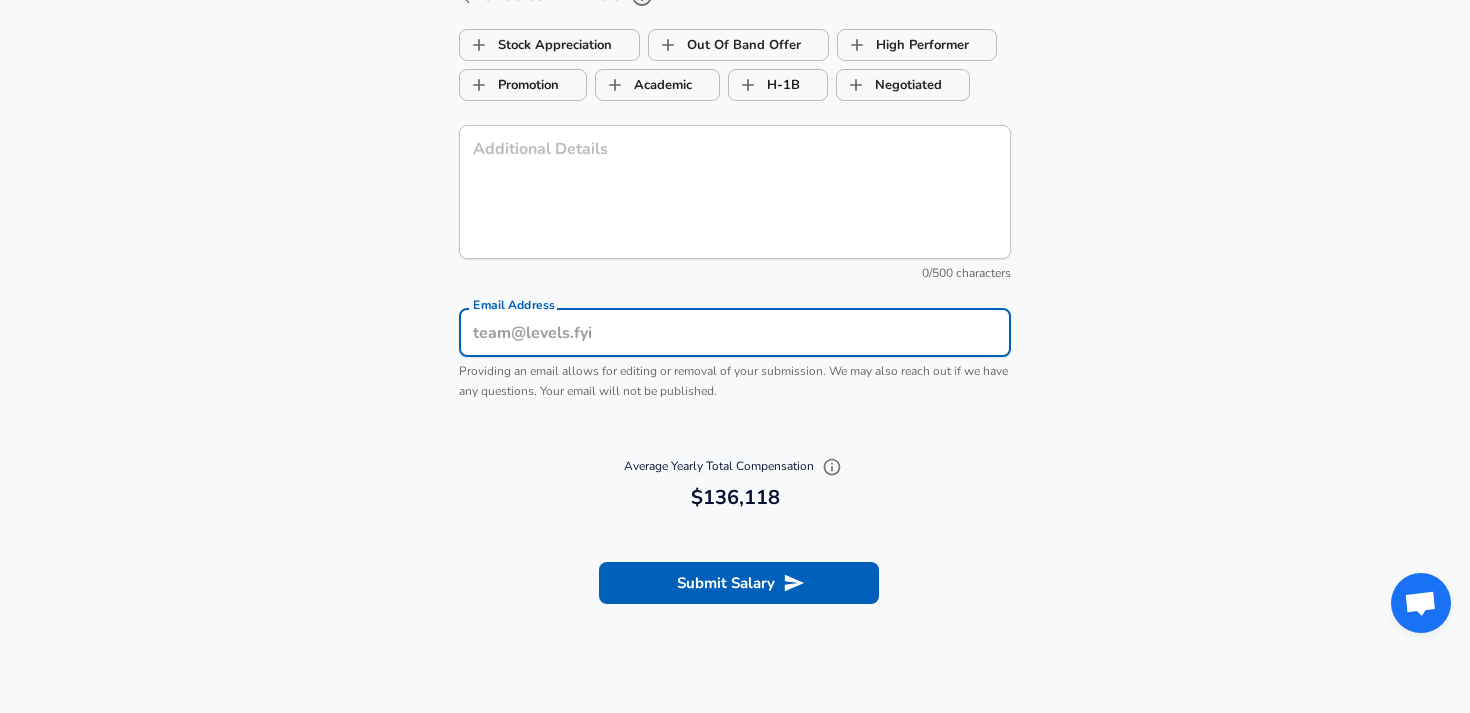 click on "Email Address Email Address   Providing an email allows for editing or removal of your submission. We may also reach out if we have any questions. Your email will not be published." at bounding box center (735, 355) 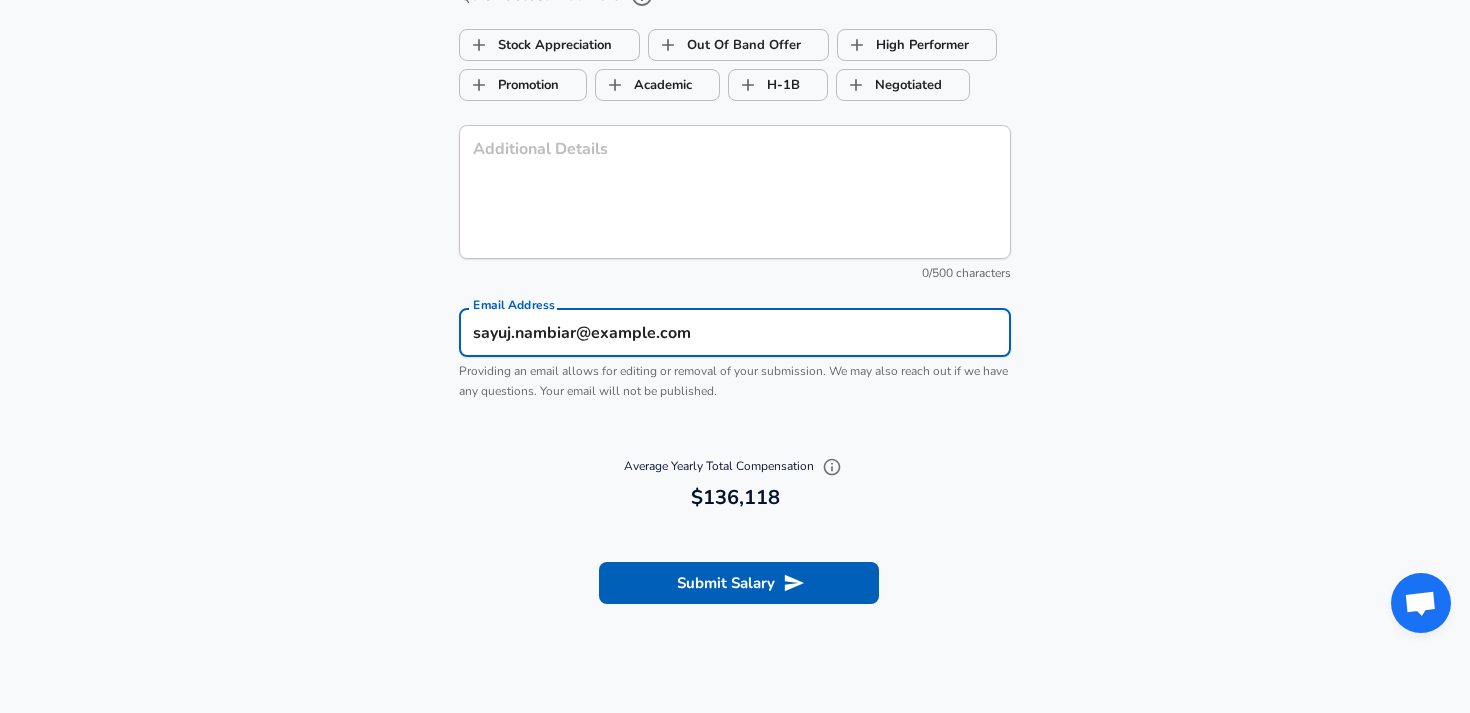 type on "sayuj.nambiar@example.com" 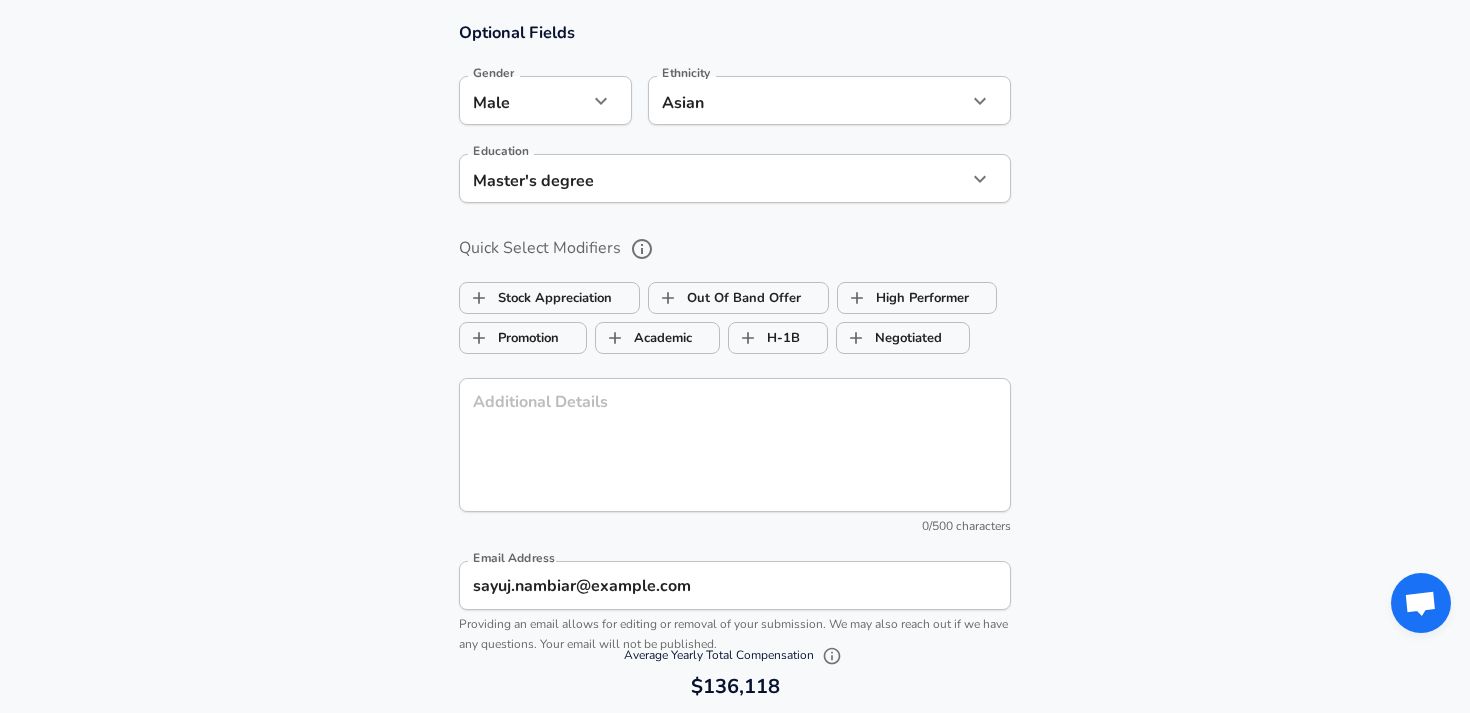 scroll, scrollTop: 2445, scrollLeft: 0, axis: vertical 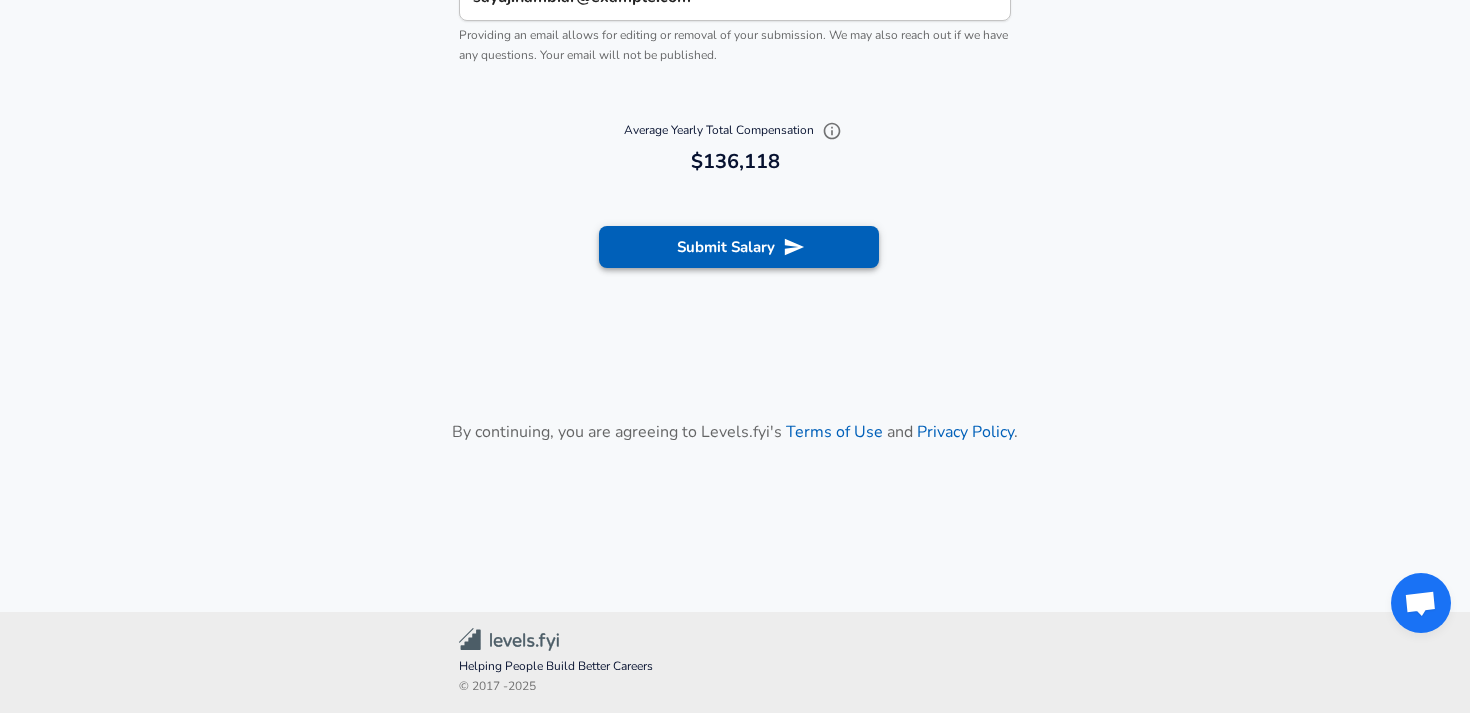 click on "Submit Salary" at bounding box center [739, 247] 